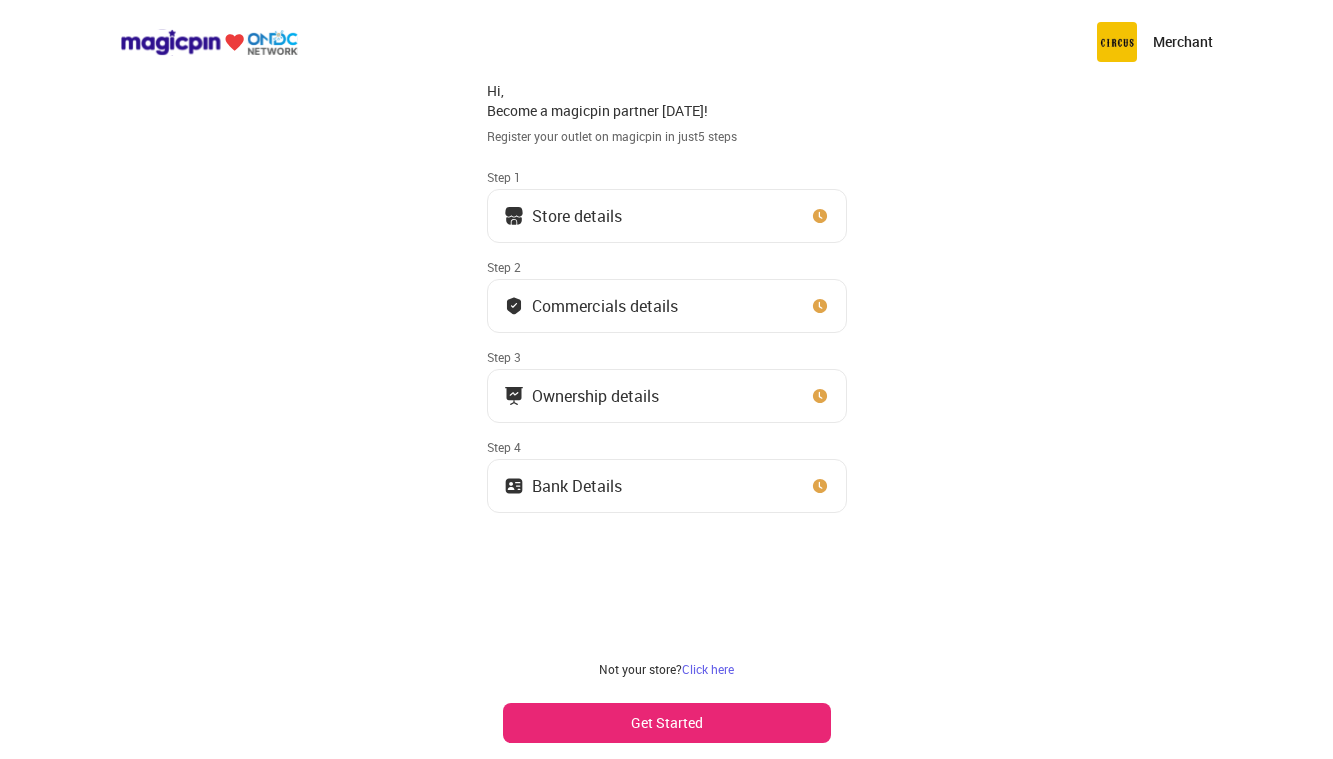 scroll, scrollTop: 0, scrollLeft: 0, axis: both 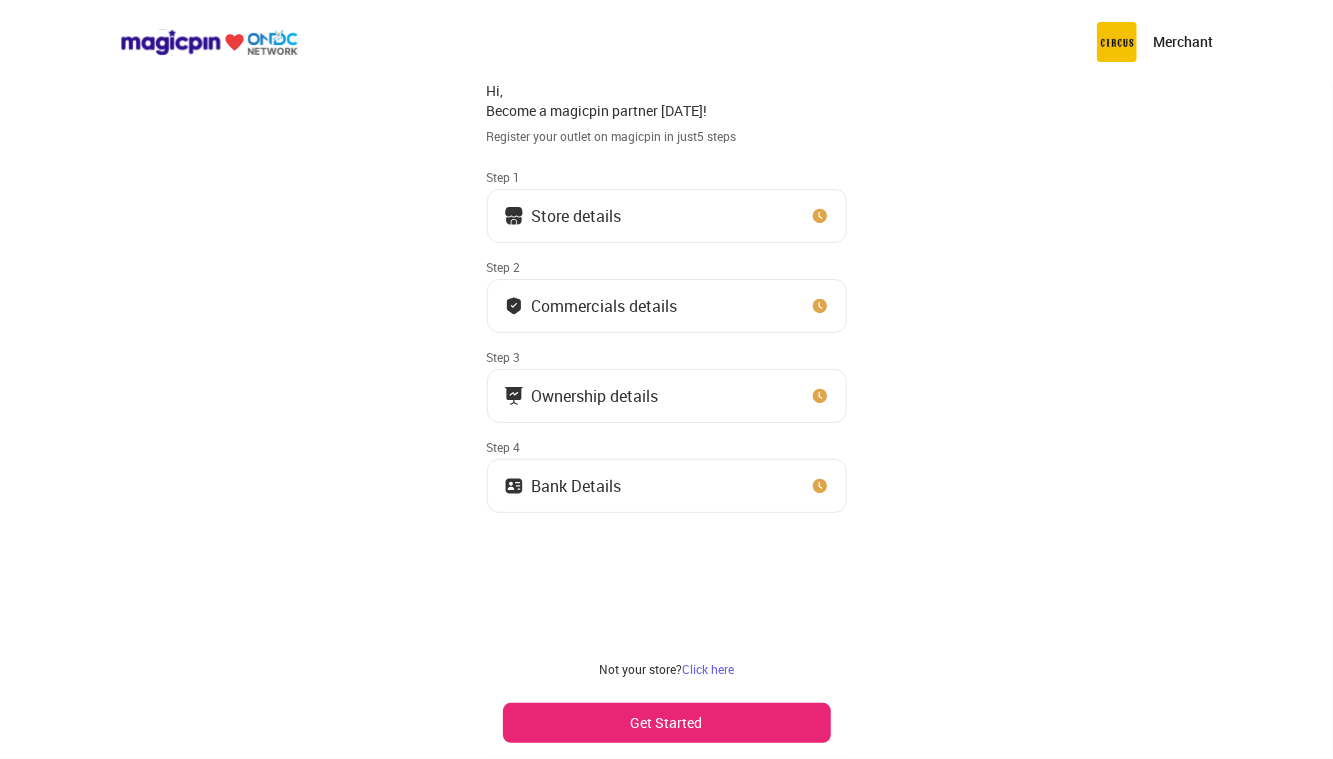 click on "Get Started" at bounding box center [667, 723] 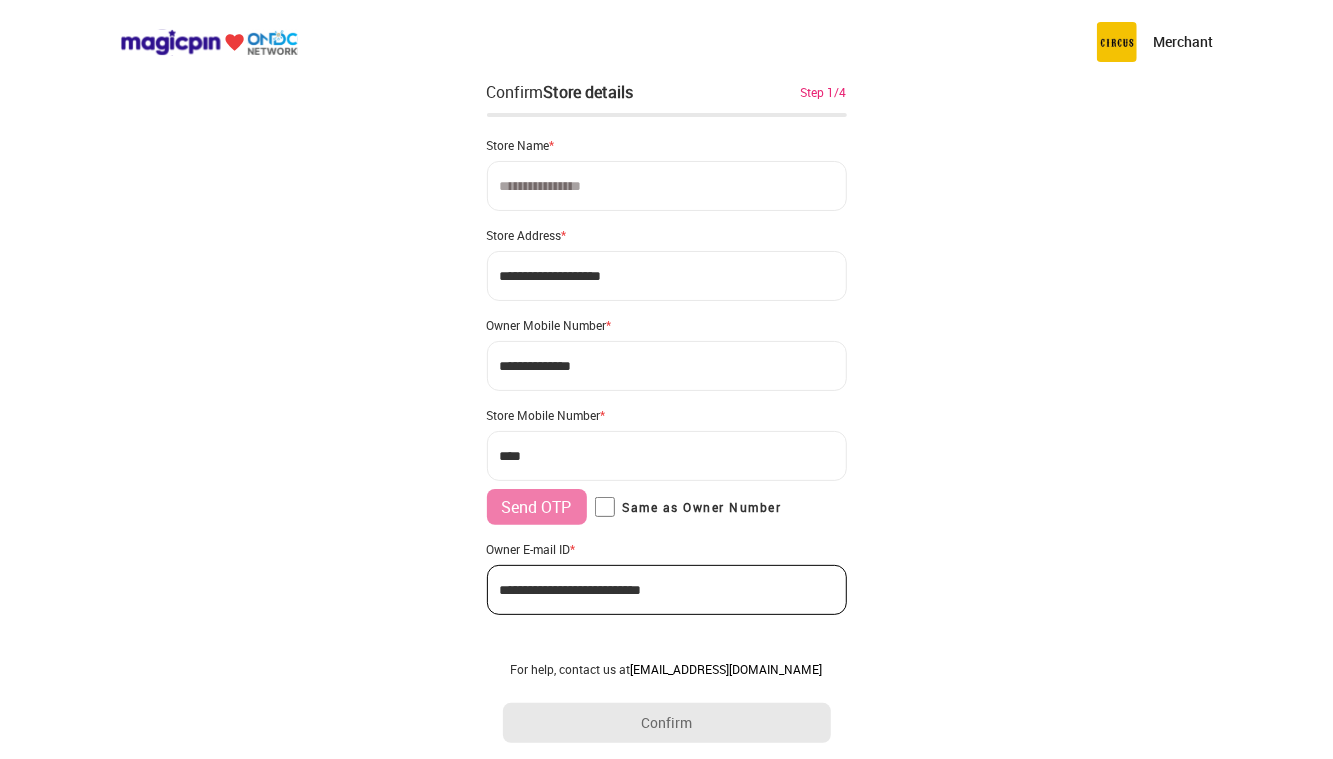 click at bounding box center [667, 186] 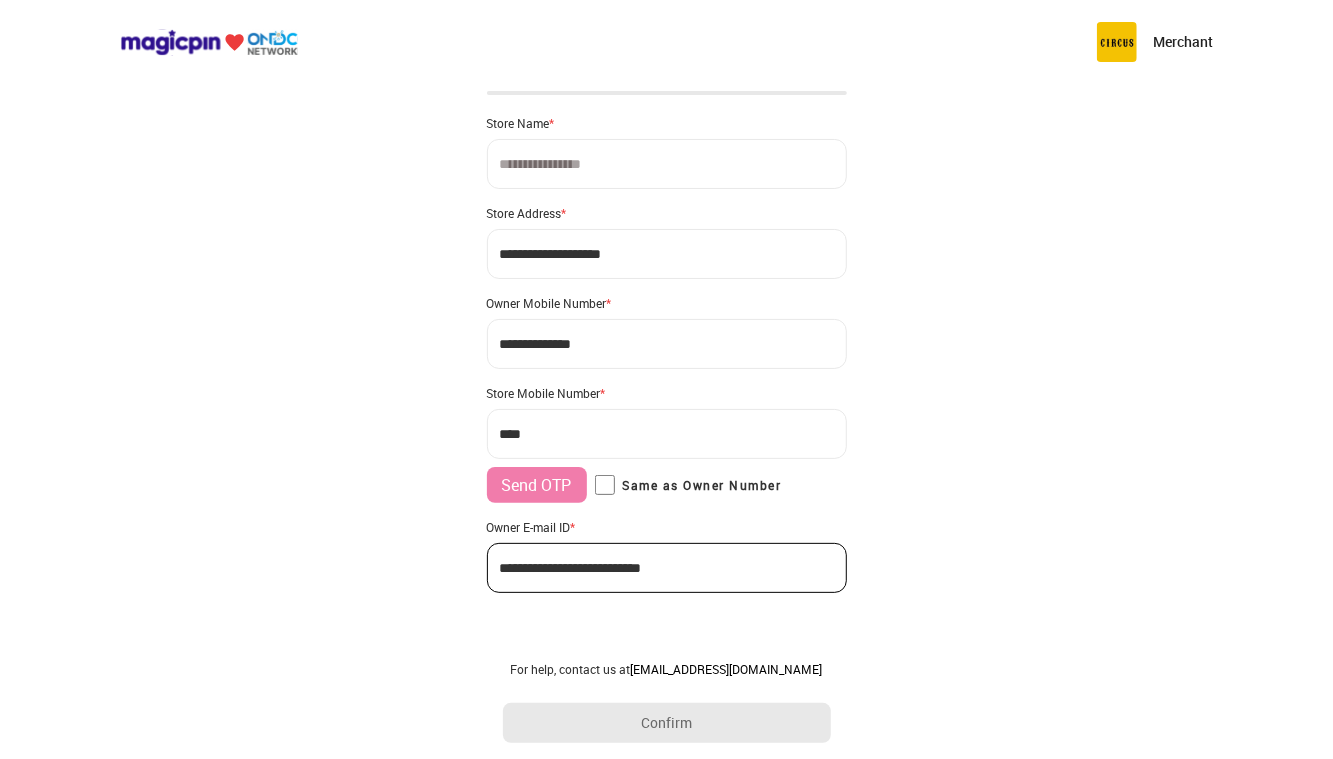 scroll, scrollTop: 35, scrollLeft: 0, axis: vertical 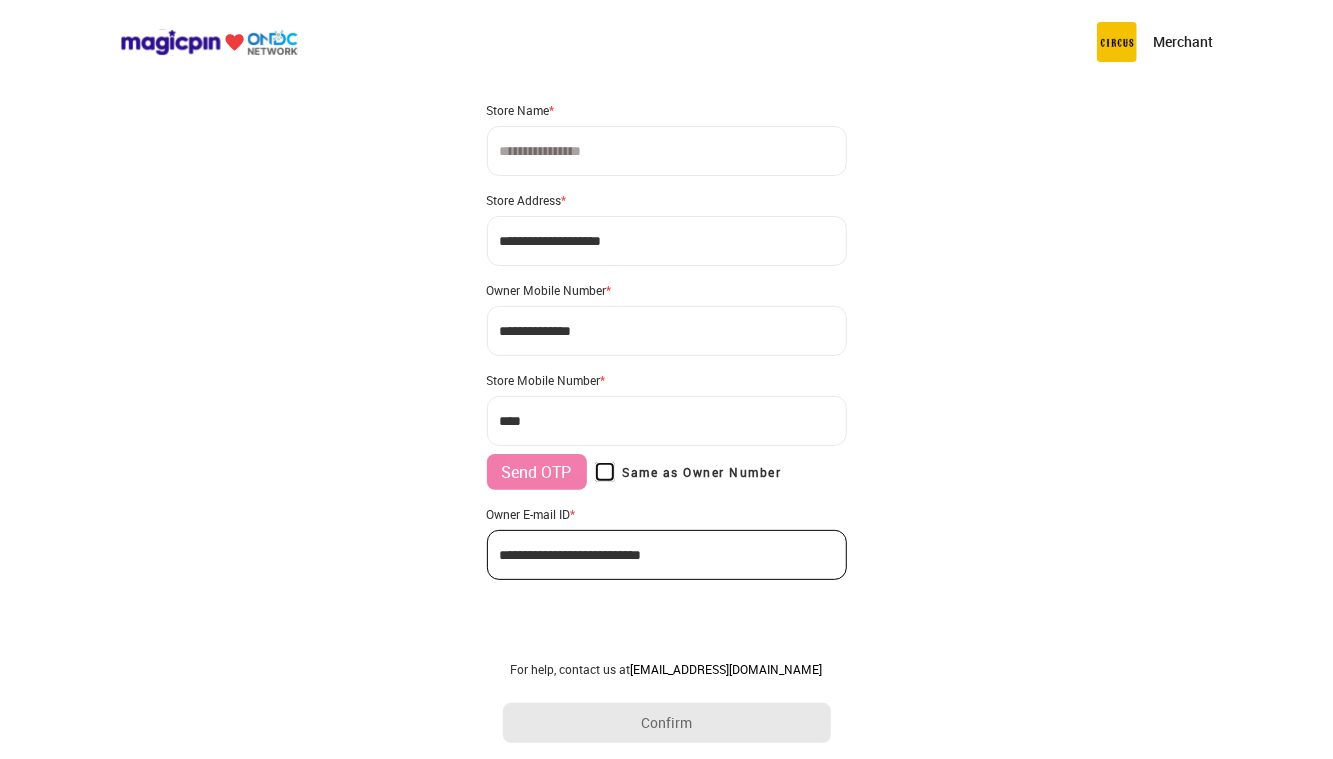 type on "**********" 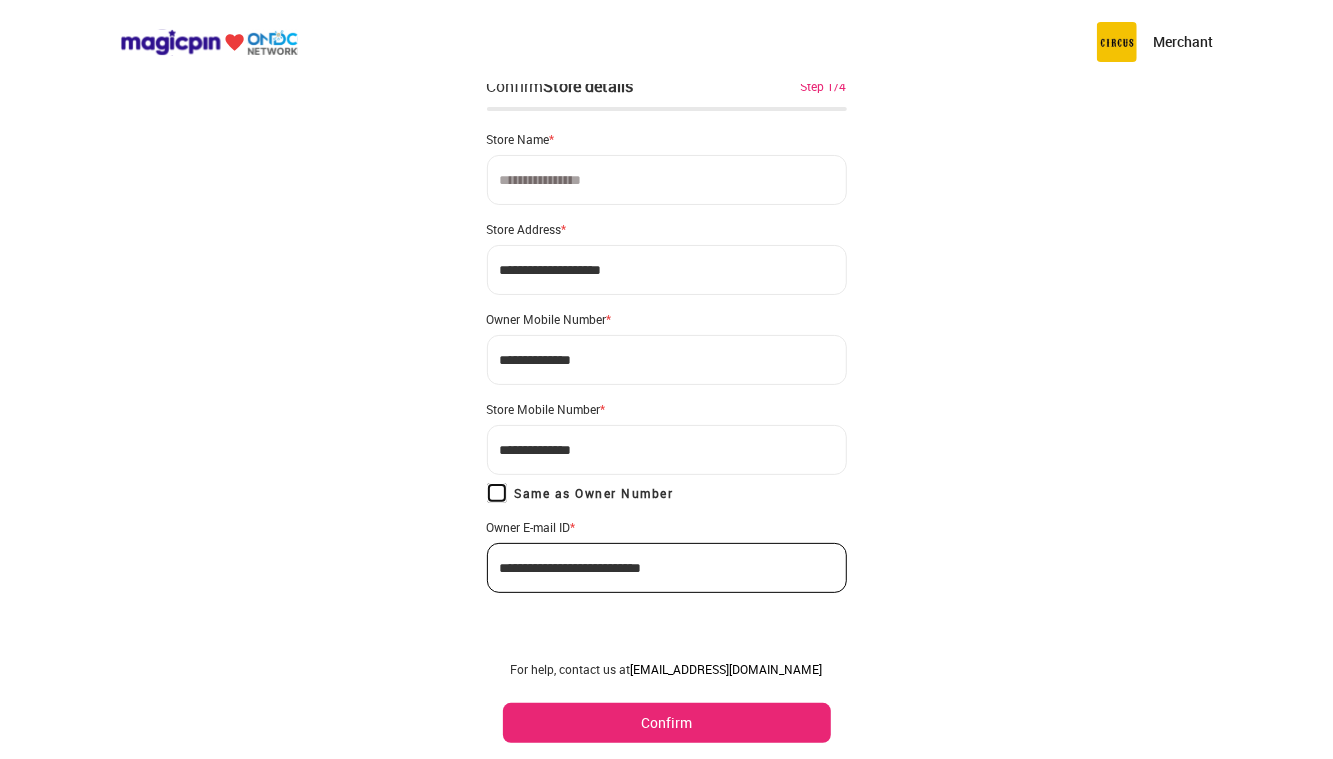 scroll, scrollTop: 0, scrollLeft: 0, axis: both 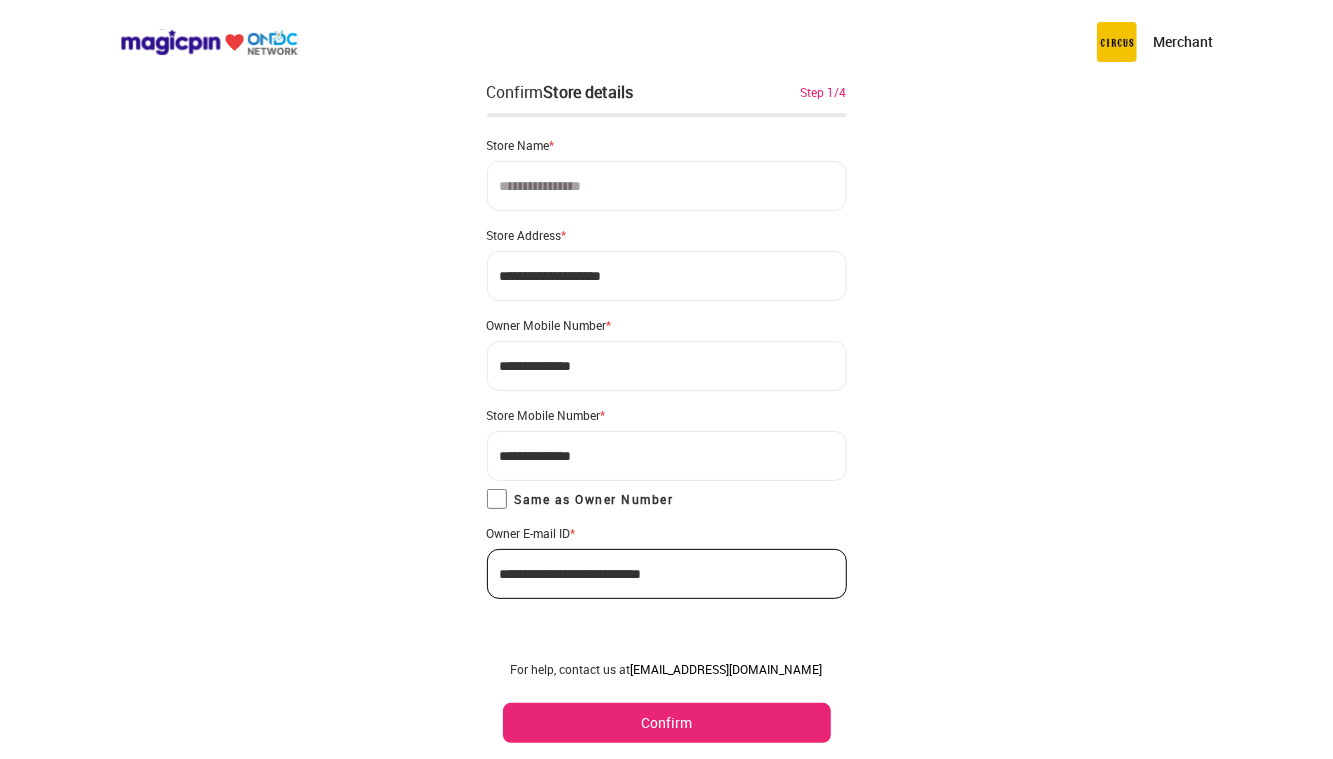 click on "Confirm" at bounding box center (667, 723) 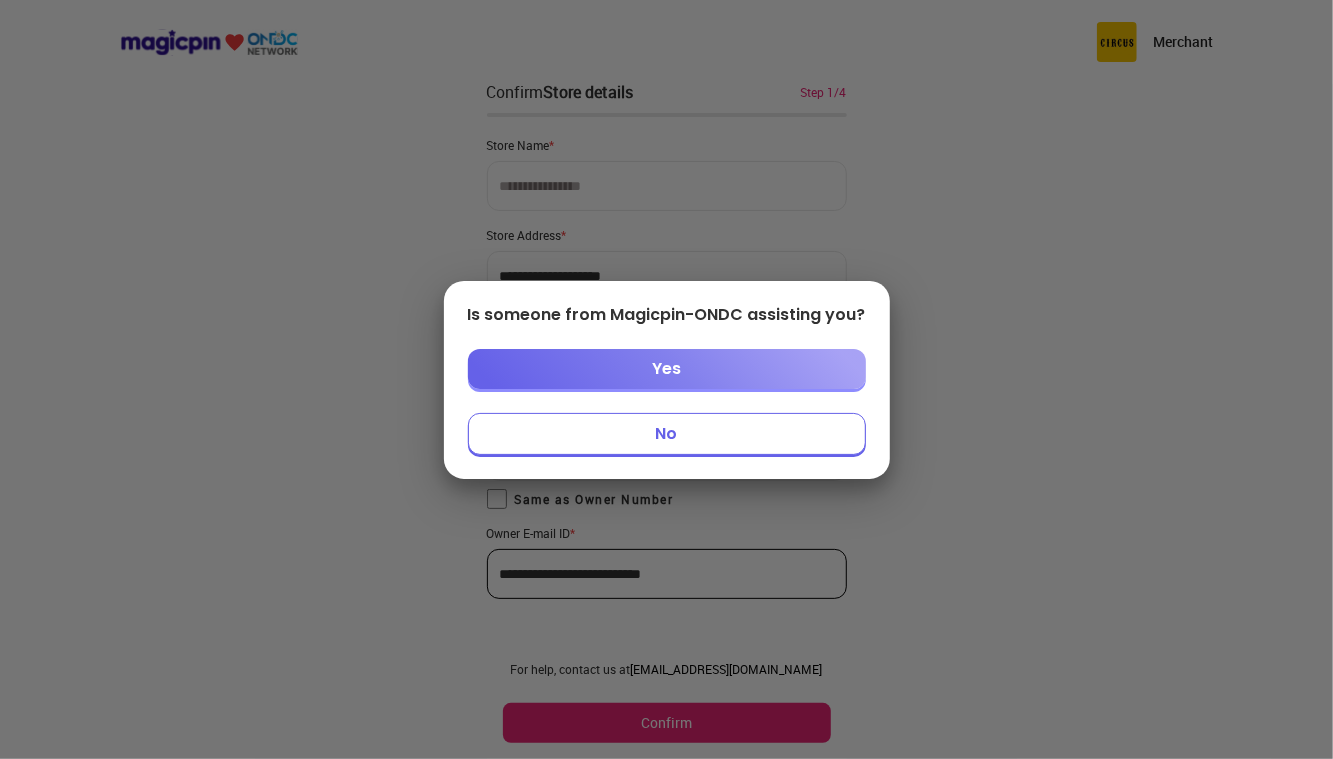 click on "No" at bounding box center (667, 434) 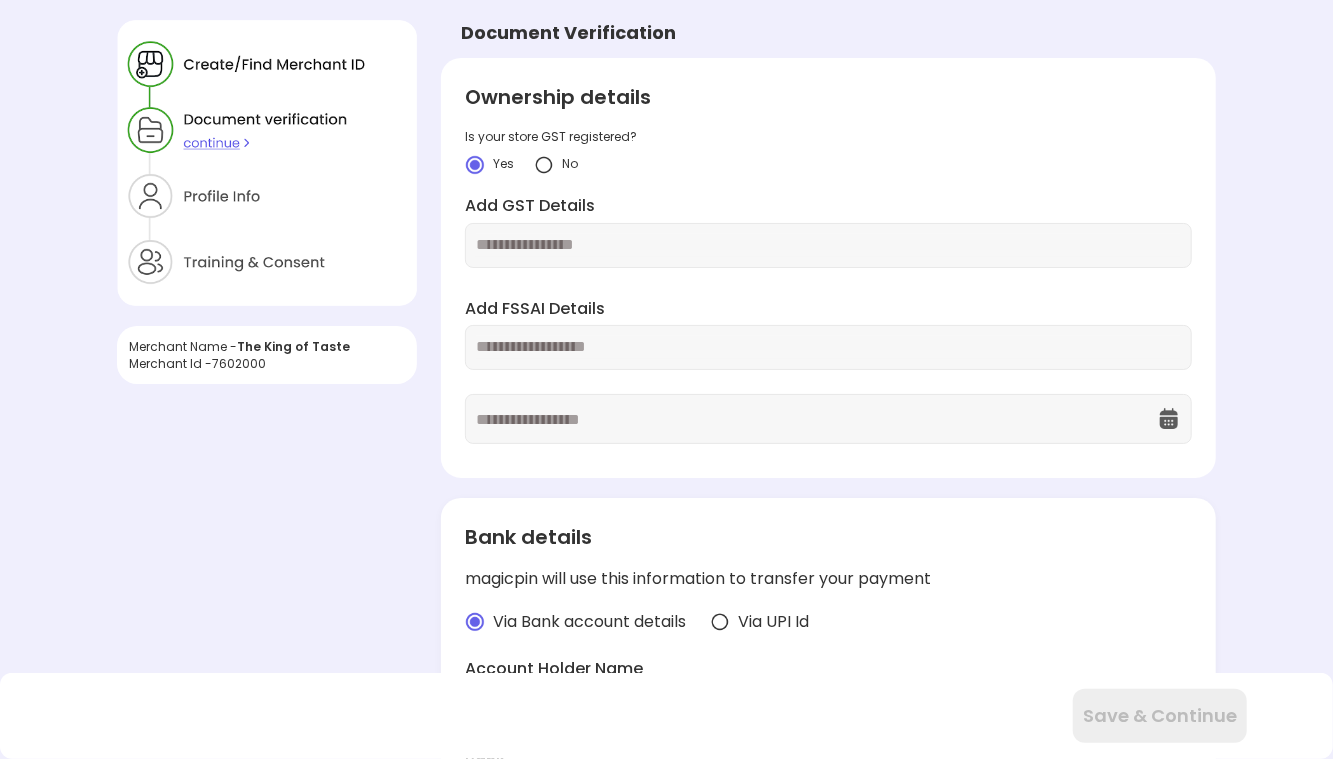 click at bounding box center (544, 165) 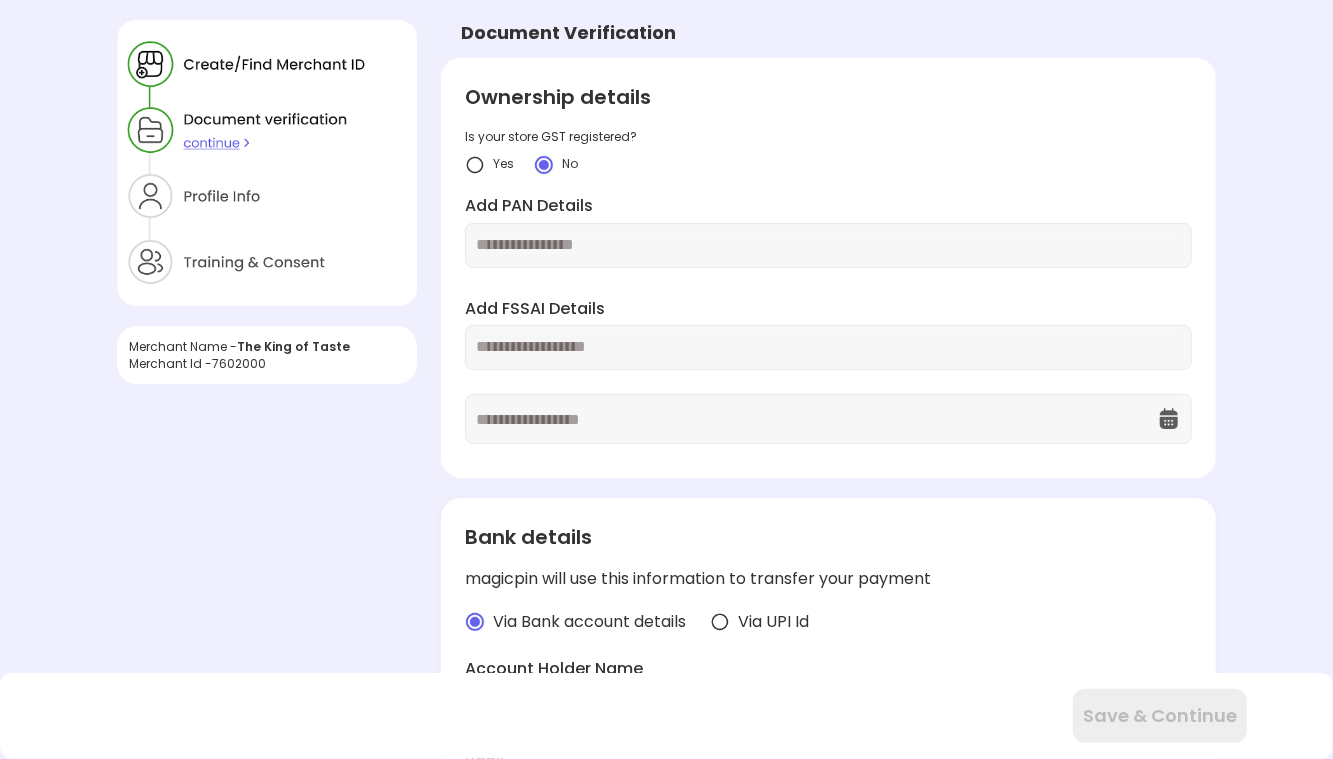 click at bounding box center [828, 347] 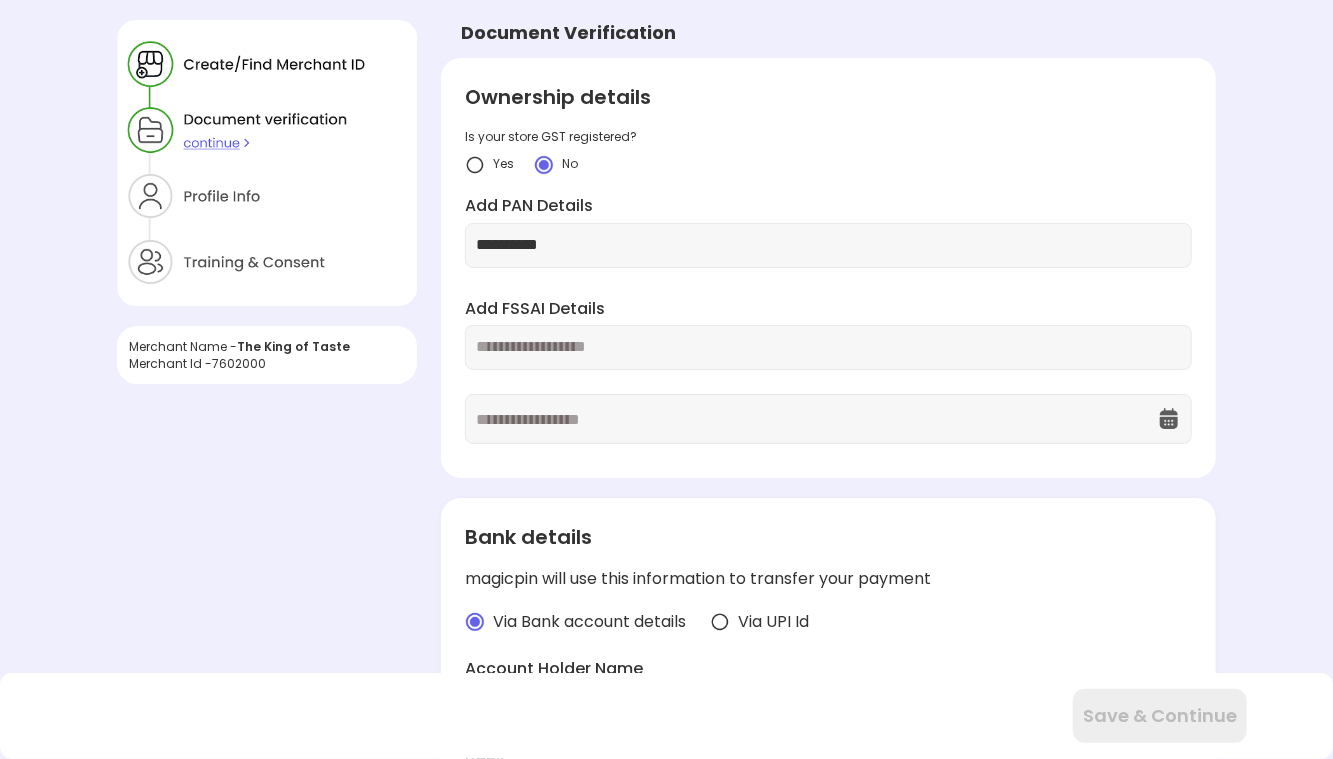 type on "**********" 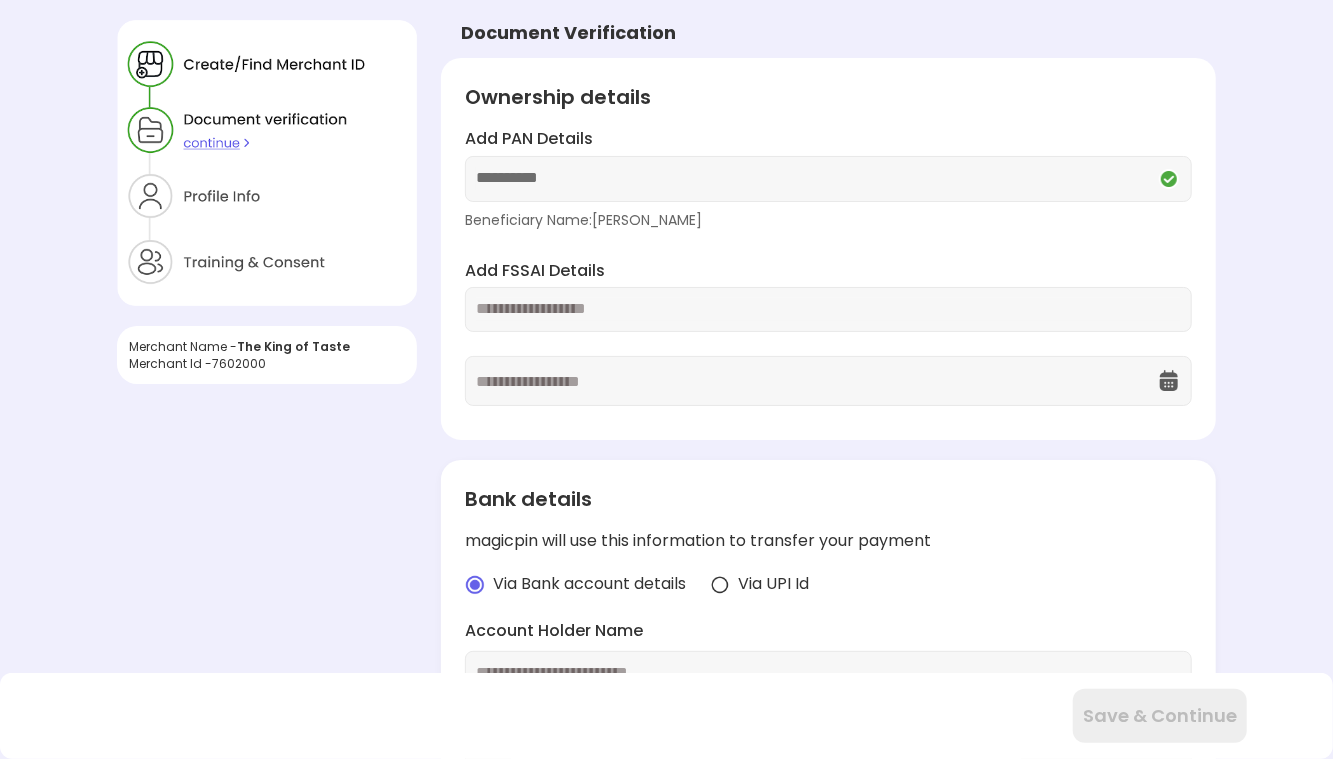 click at bounding box center [828, 309] 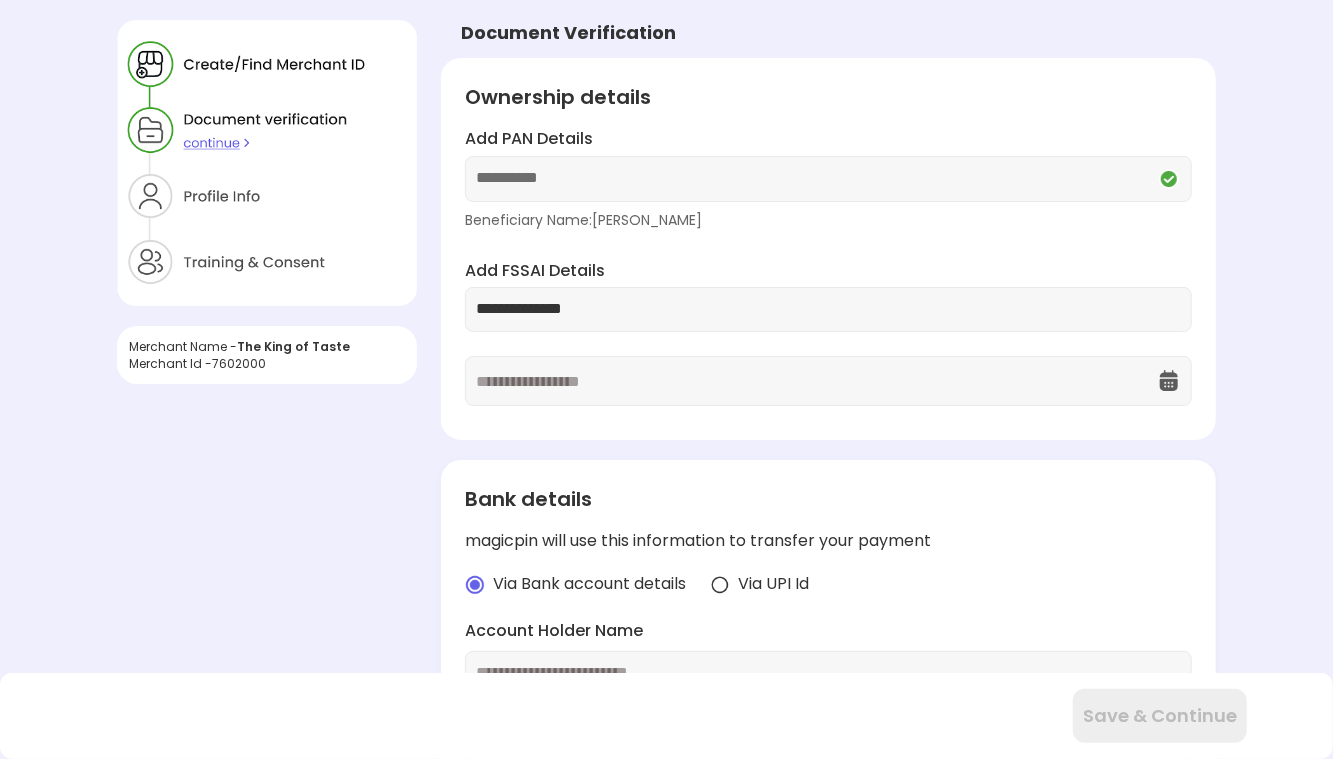 type on "**********" 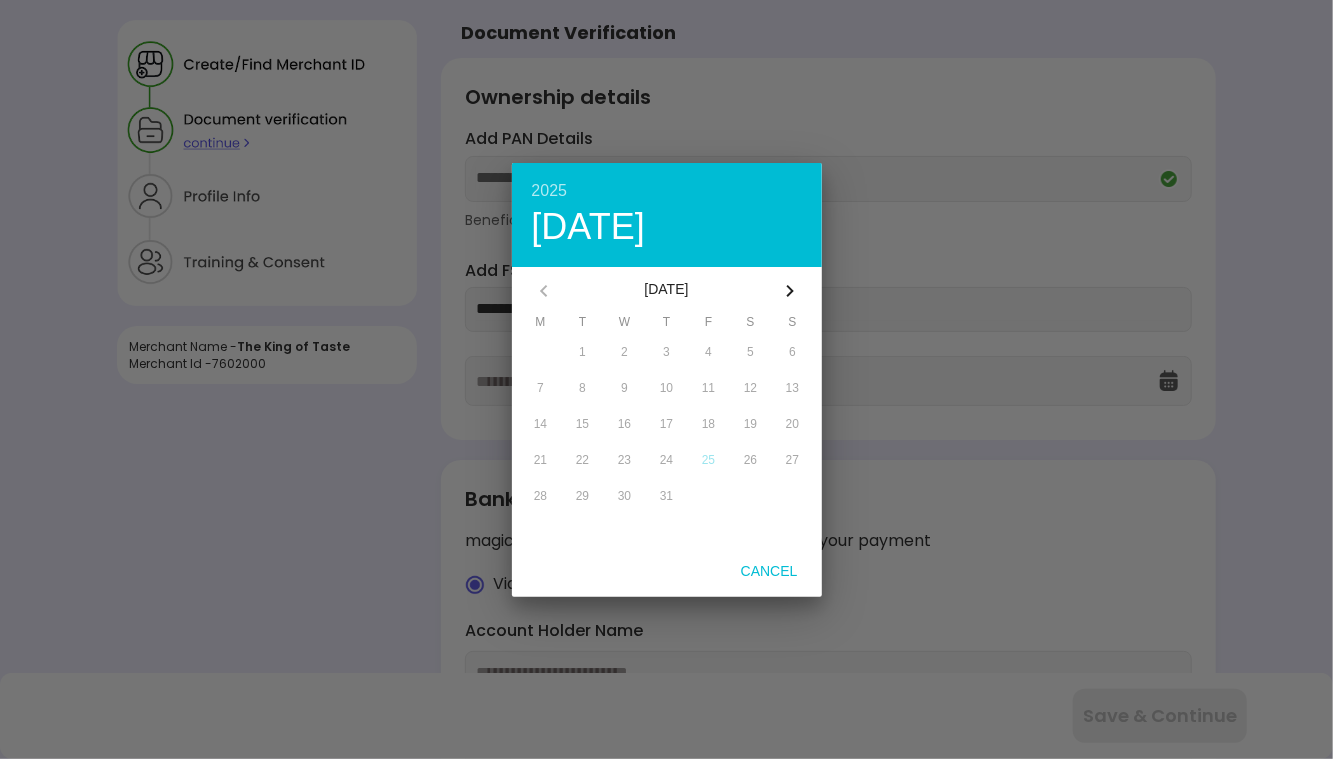click on "2025" at bounding box center (667, 191) 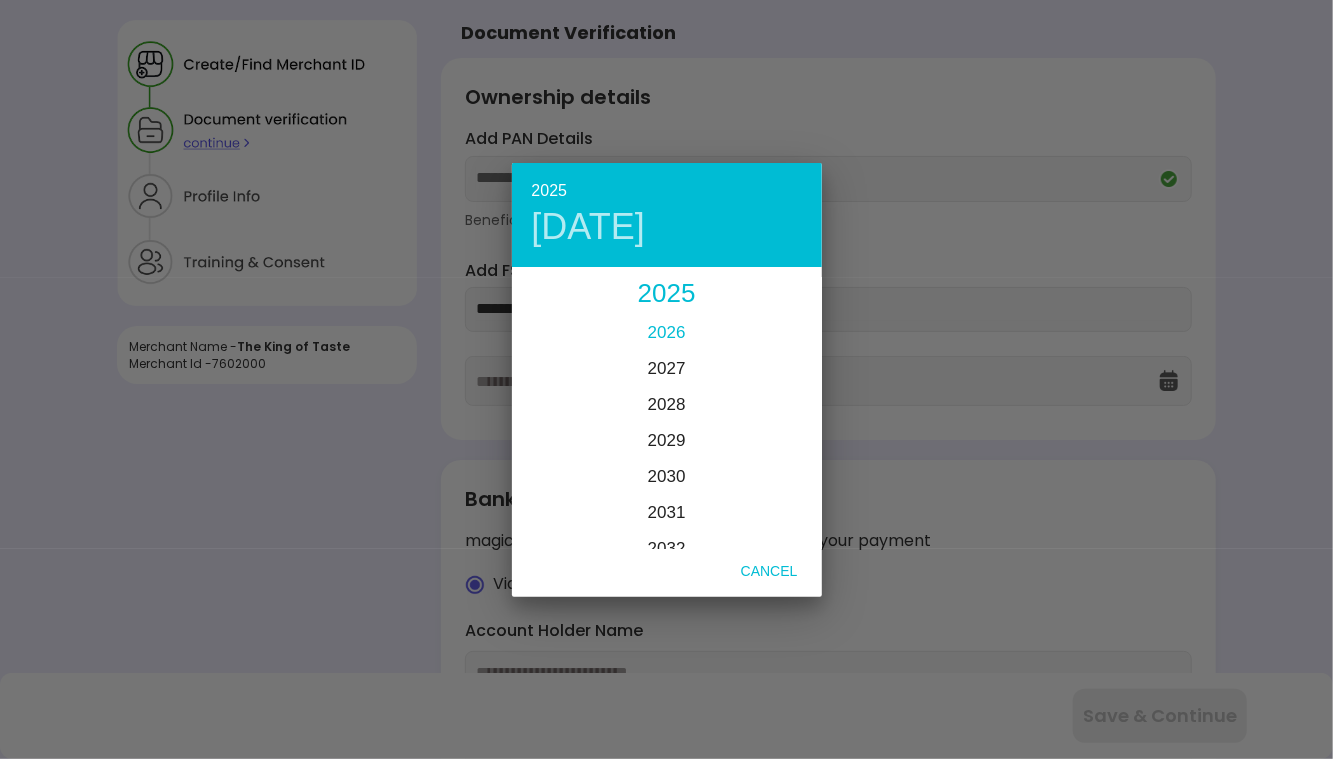 click on "2026" at bounding box center [667, 332] 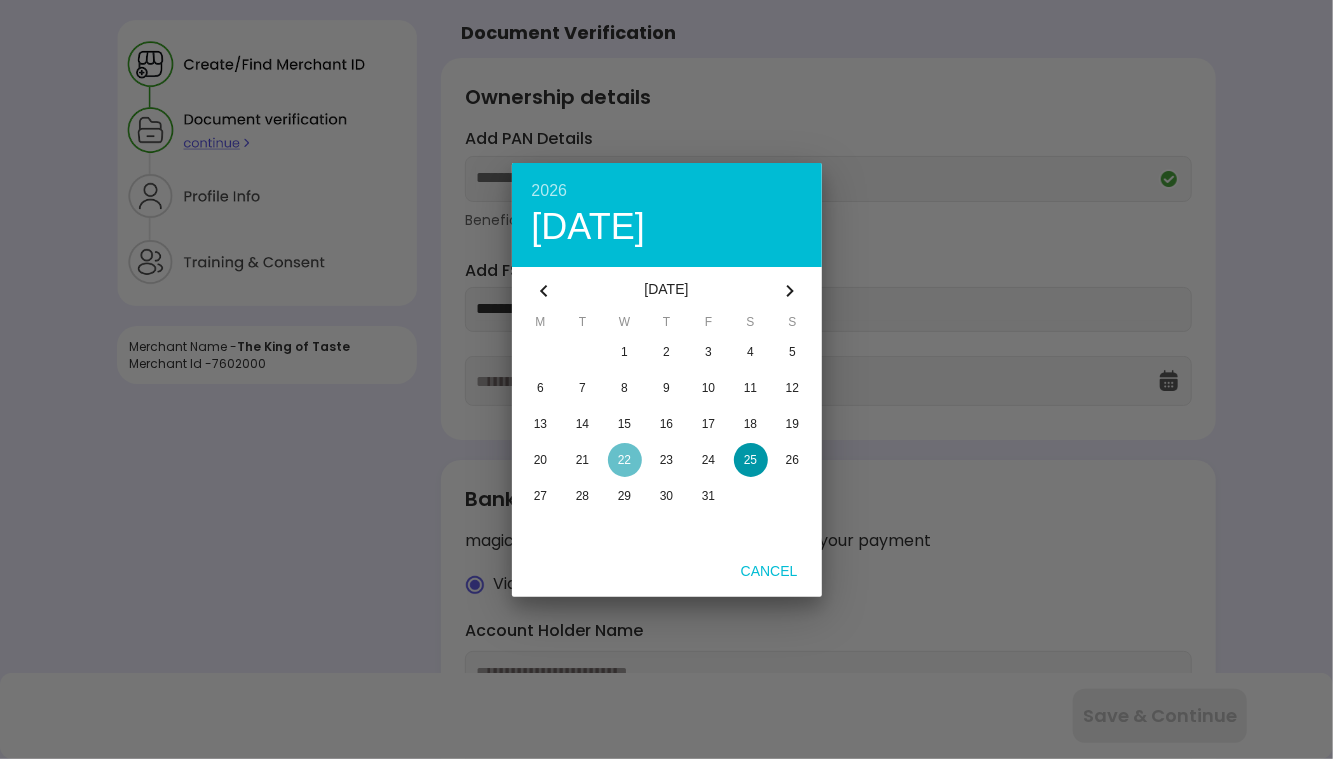 click at bounding box center (625, 460) 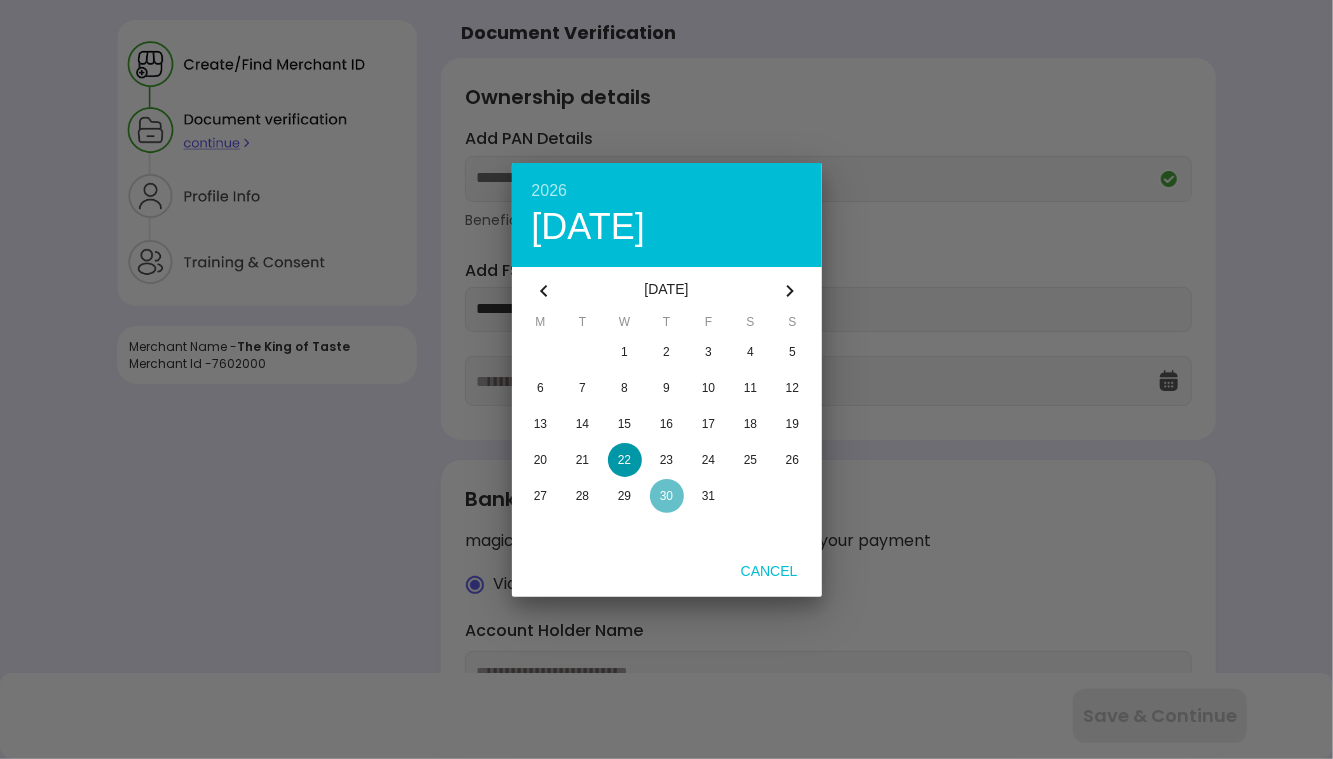 type on "**********" 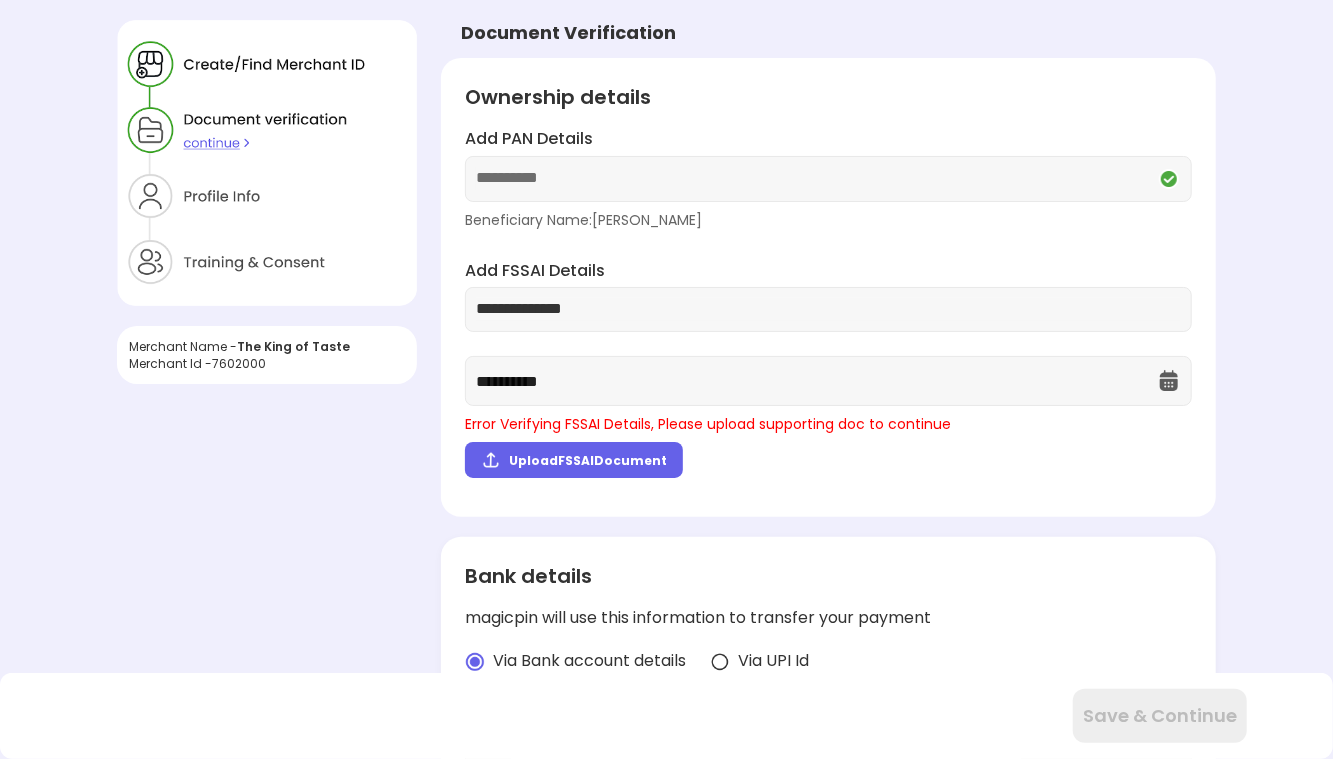 click on "Upload  FSSAI  Document" at bounding box center [588, 460] 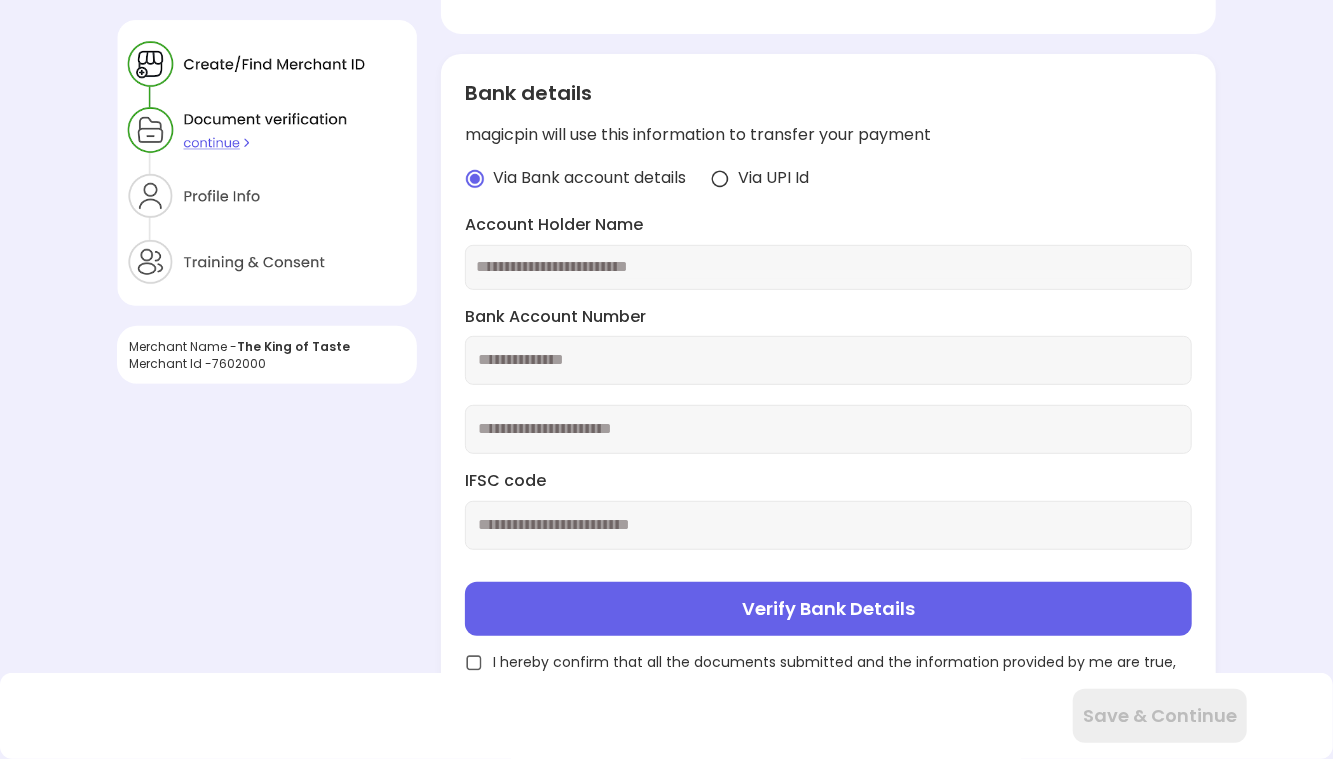 scroll, scrollTop: 424, scrollLeft: 0, axis: vertical 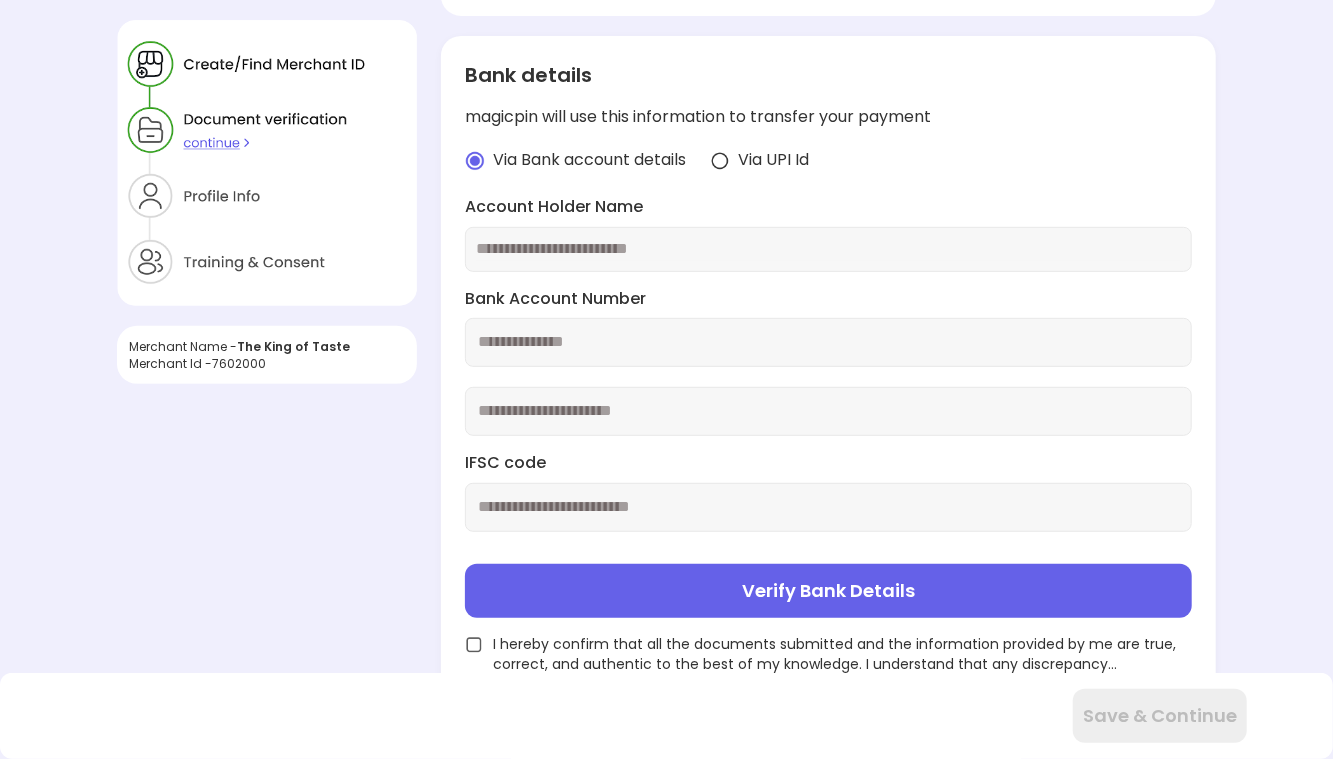 click on "Via UPI Id" at bounding box center [773, 160] 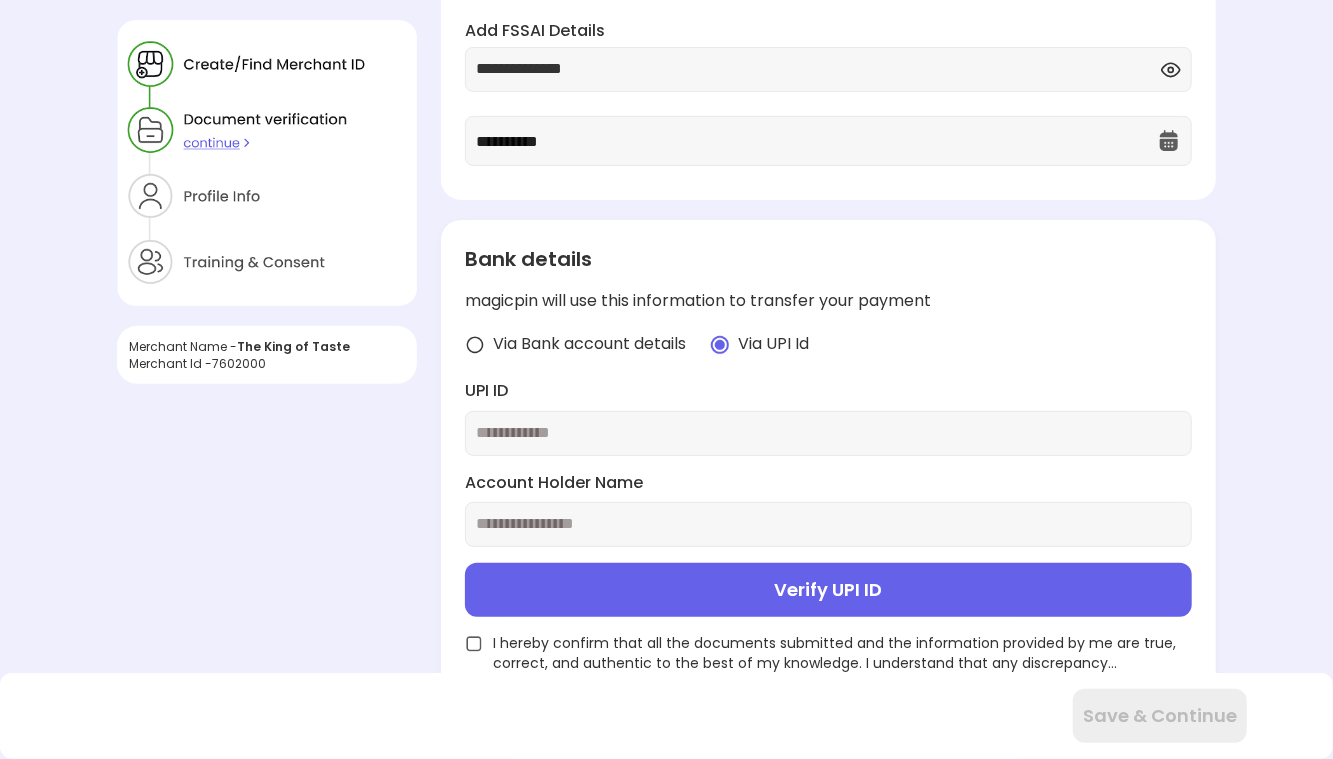click at bounding box center [828, 433] 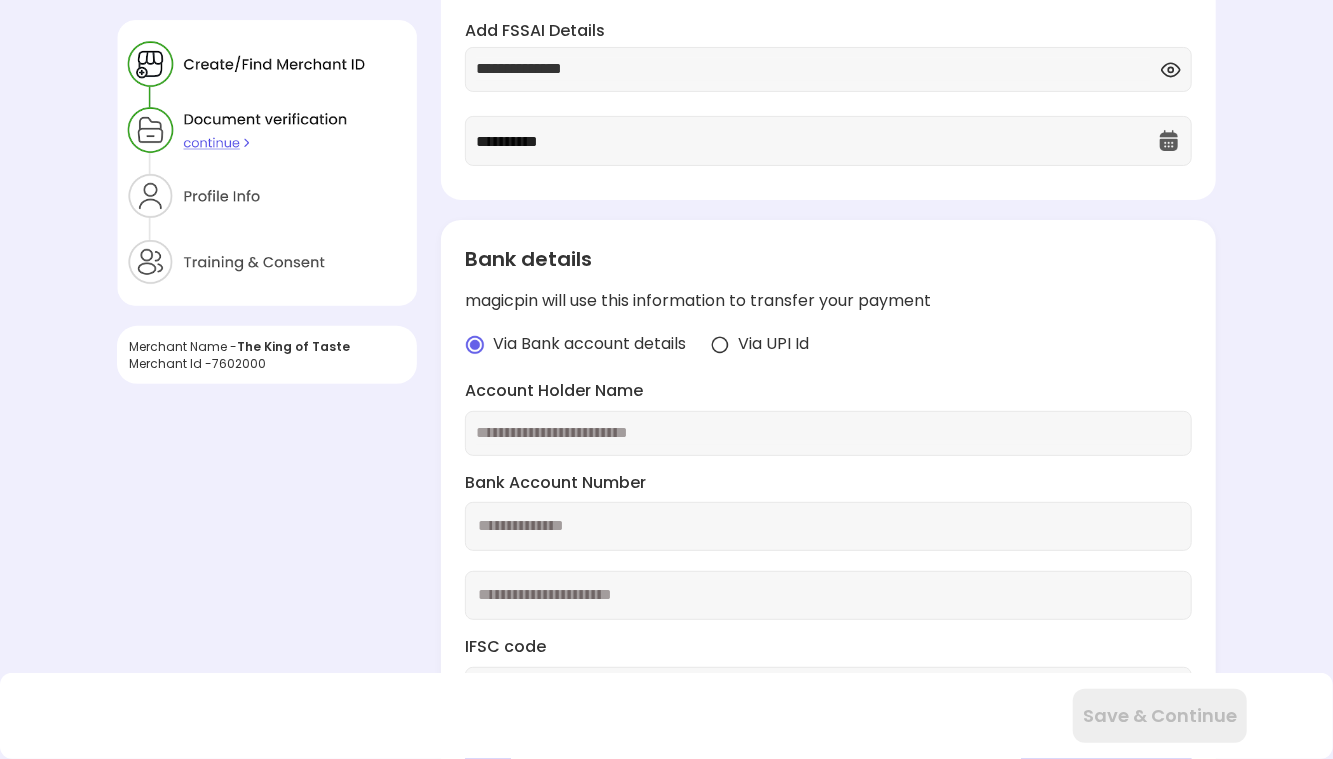 click at bounding box center [720, 345] 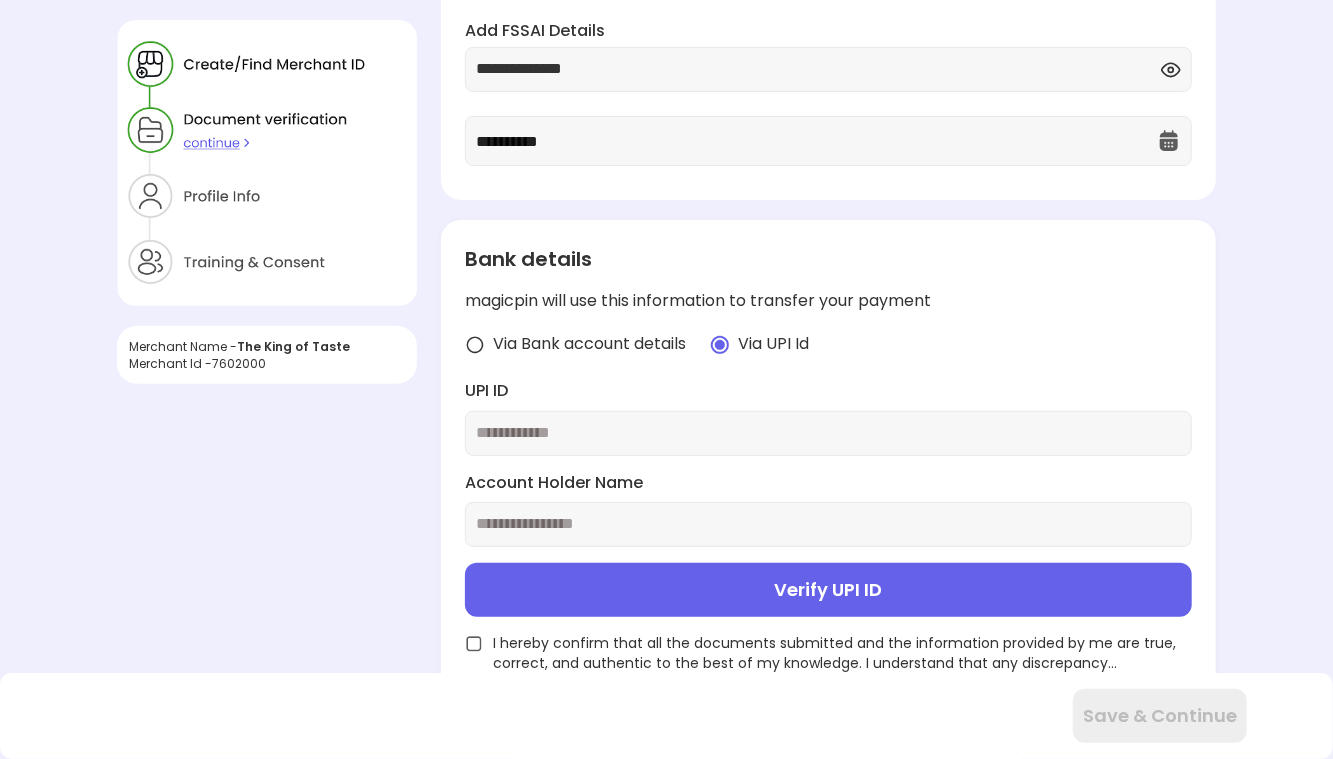click at bounding box center [828, 433] 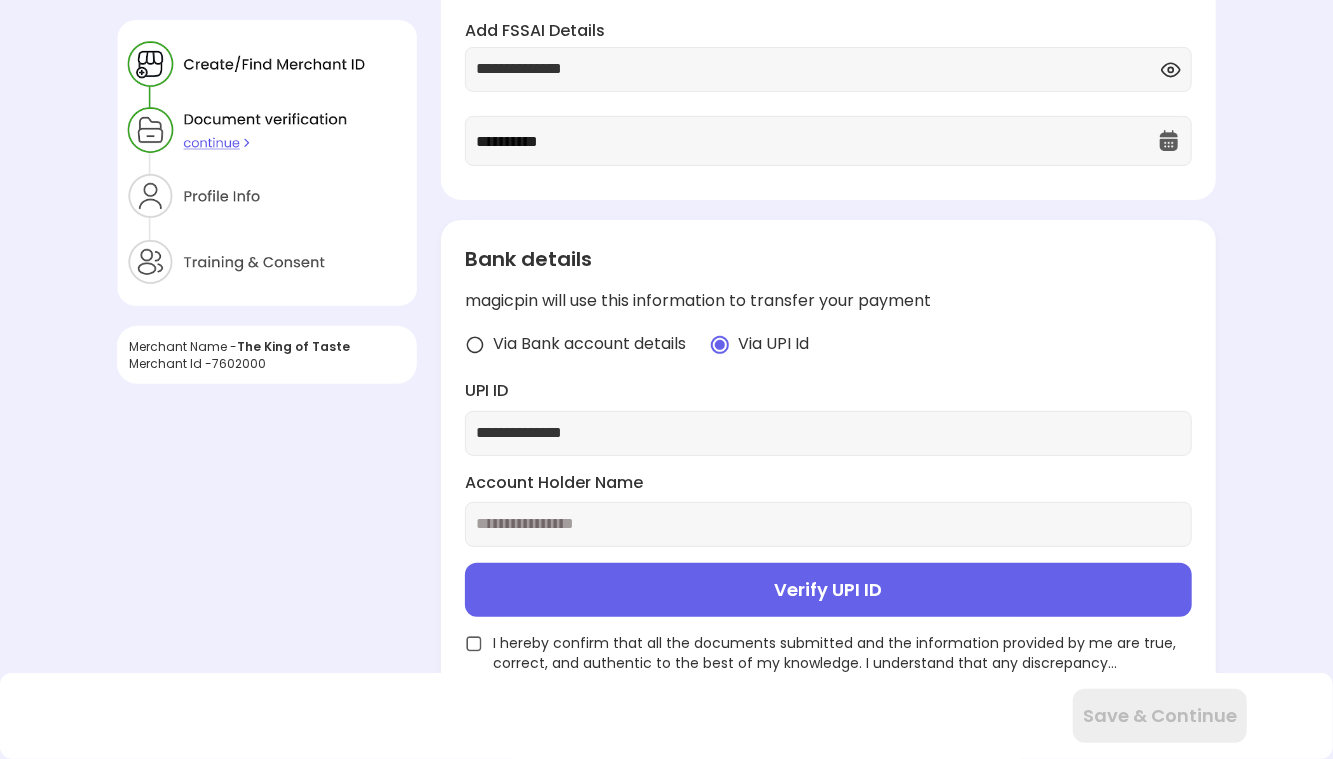 type on "**********" 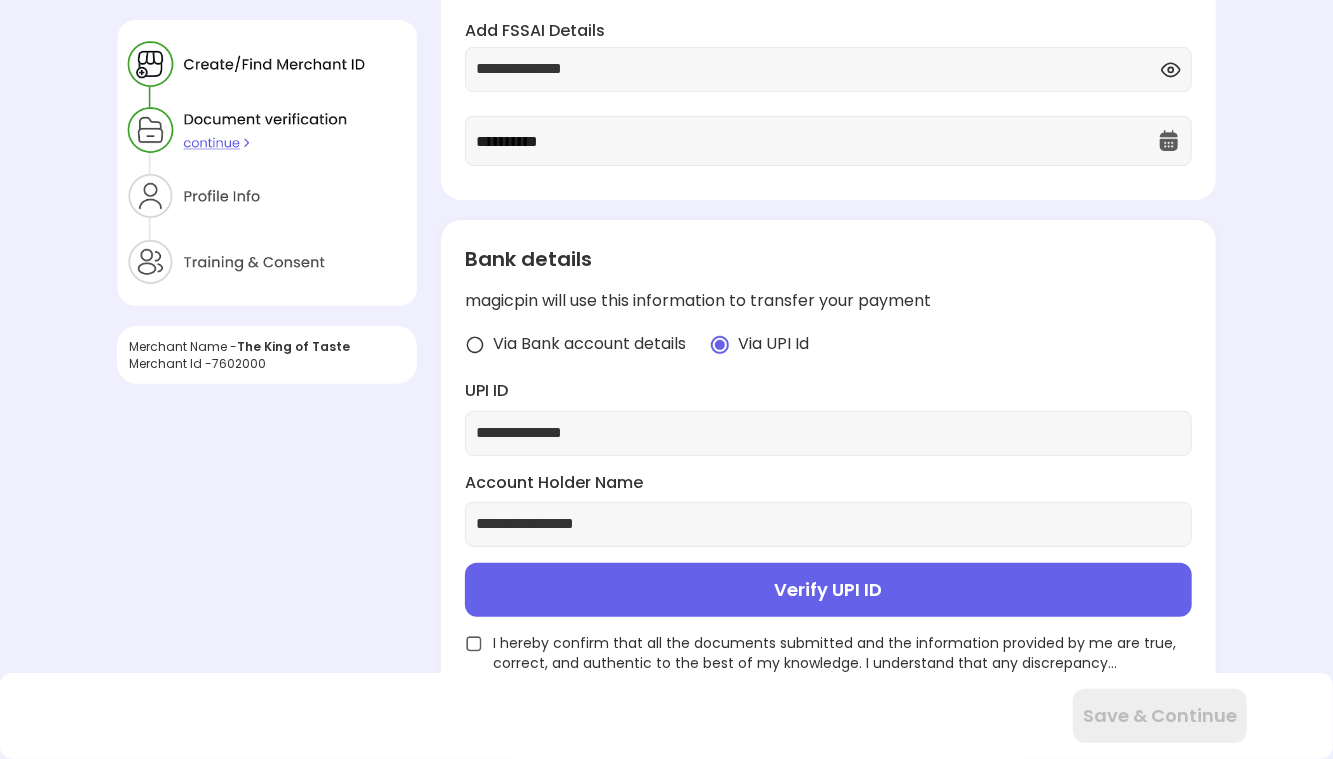 scroll, scrollTop: 141, scrollLeft: 0, axis: vertical 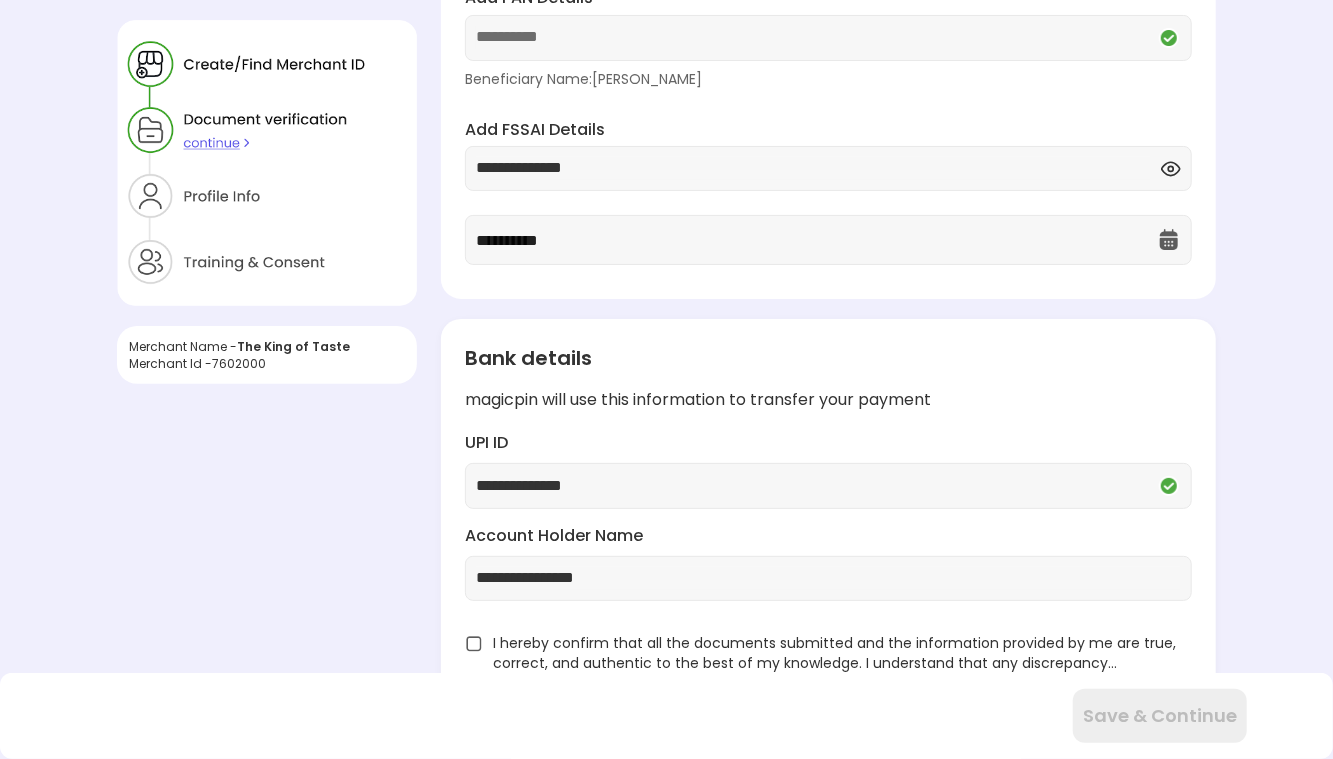 click on "I hereby confirm that all the documents submitted and the information provided by me are true, correct, and authentic to the best of my knowledge. I understand that any discrepancy..." 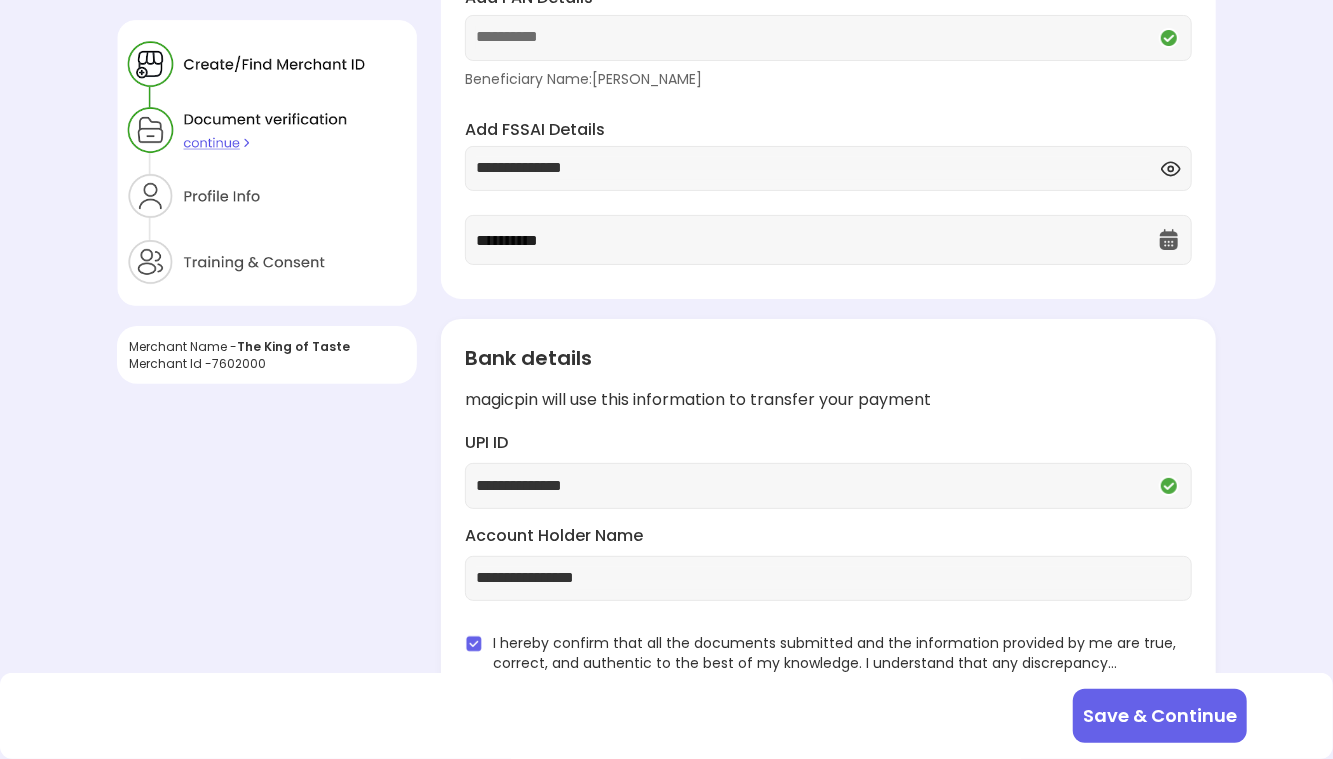 click on "Save & Continue" at bounding box center (1160, 716) 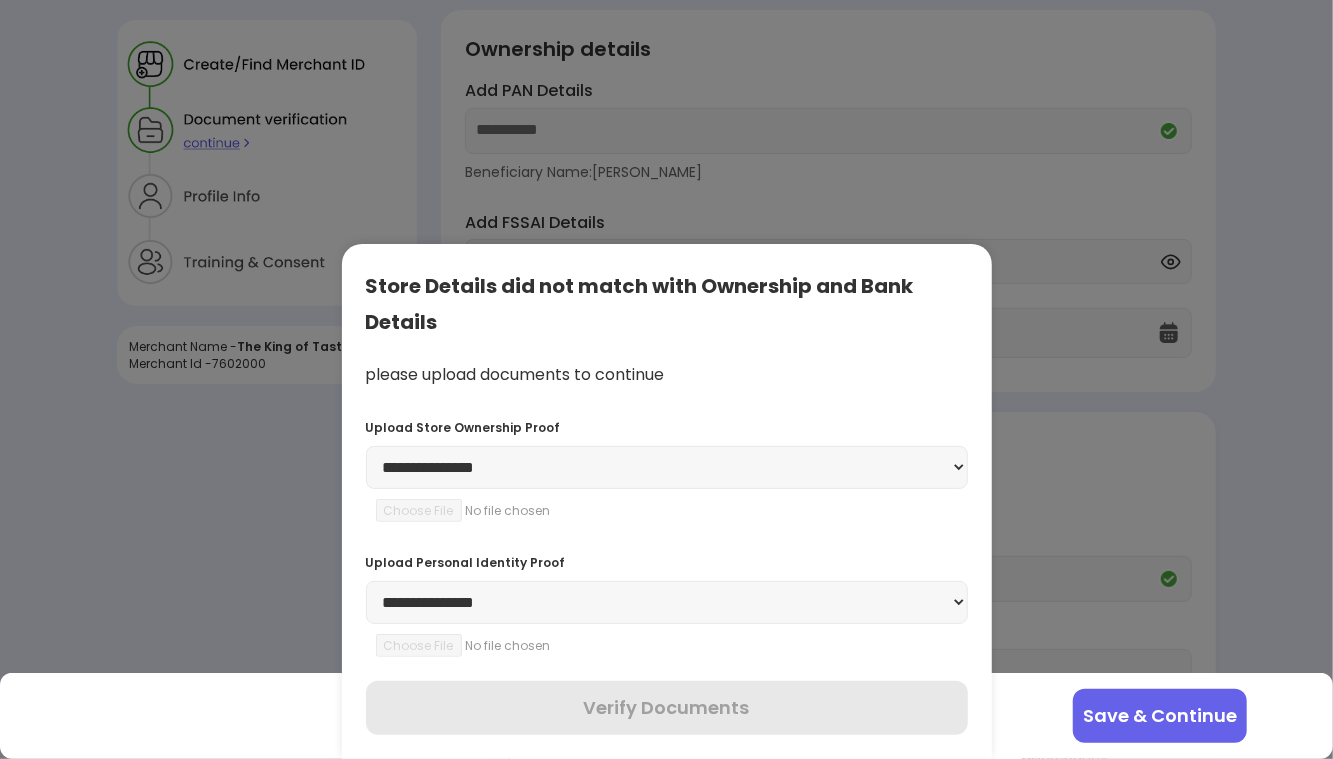 scroll, scrollTop: 30, scrollLeft: 0, axis: vertical 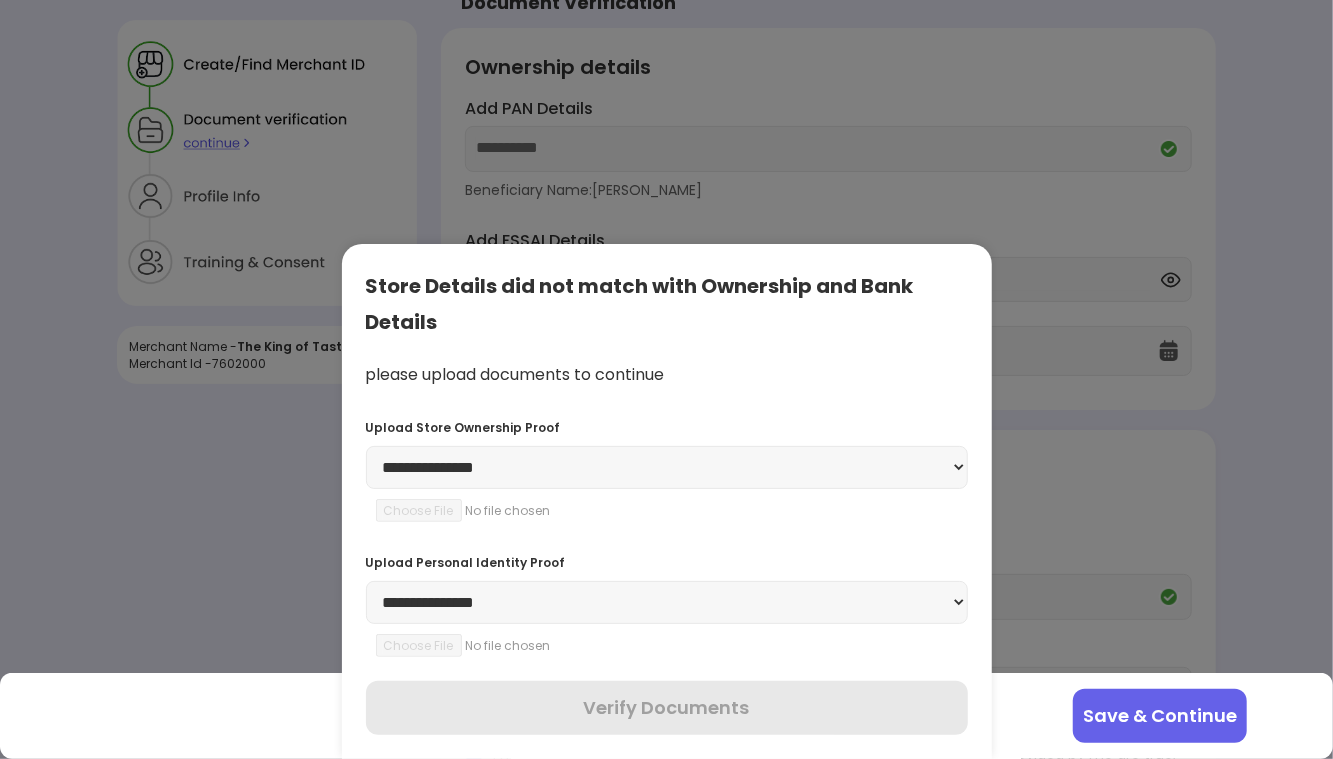 click on "**********" at bounding box center (667, 467) 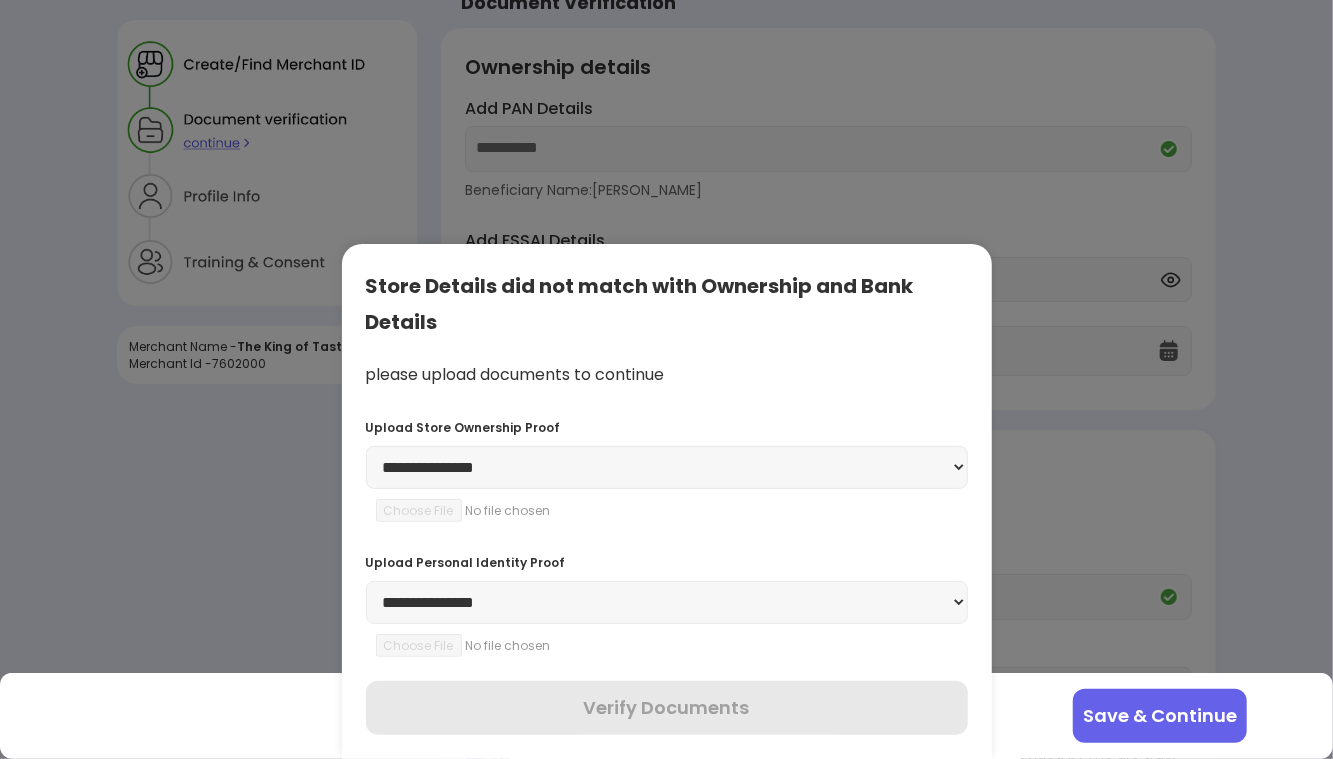 select on "**********" 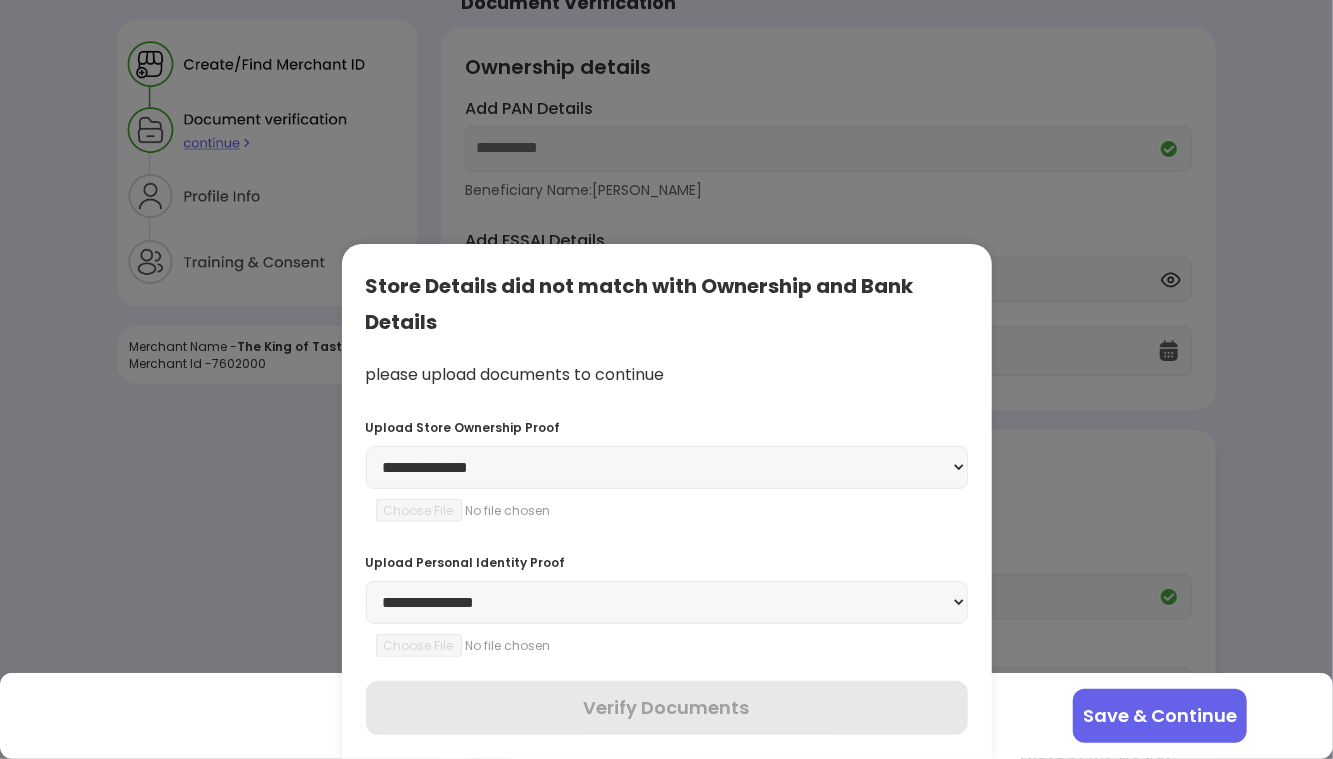 click on "**********" at bounding box center (667, 467) 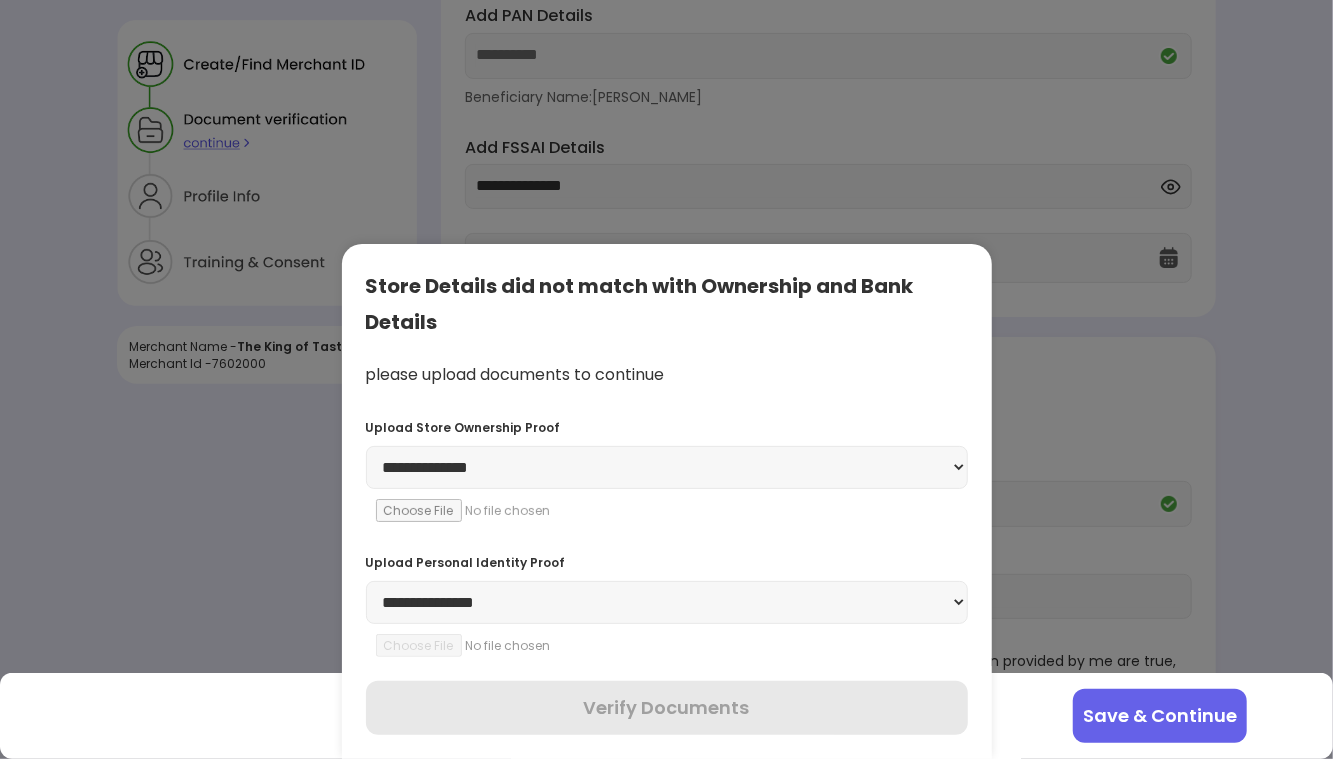 scroll, scrollTop: 141, scrollLeft: 0, axis: vertical 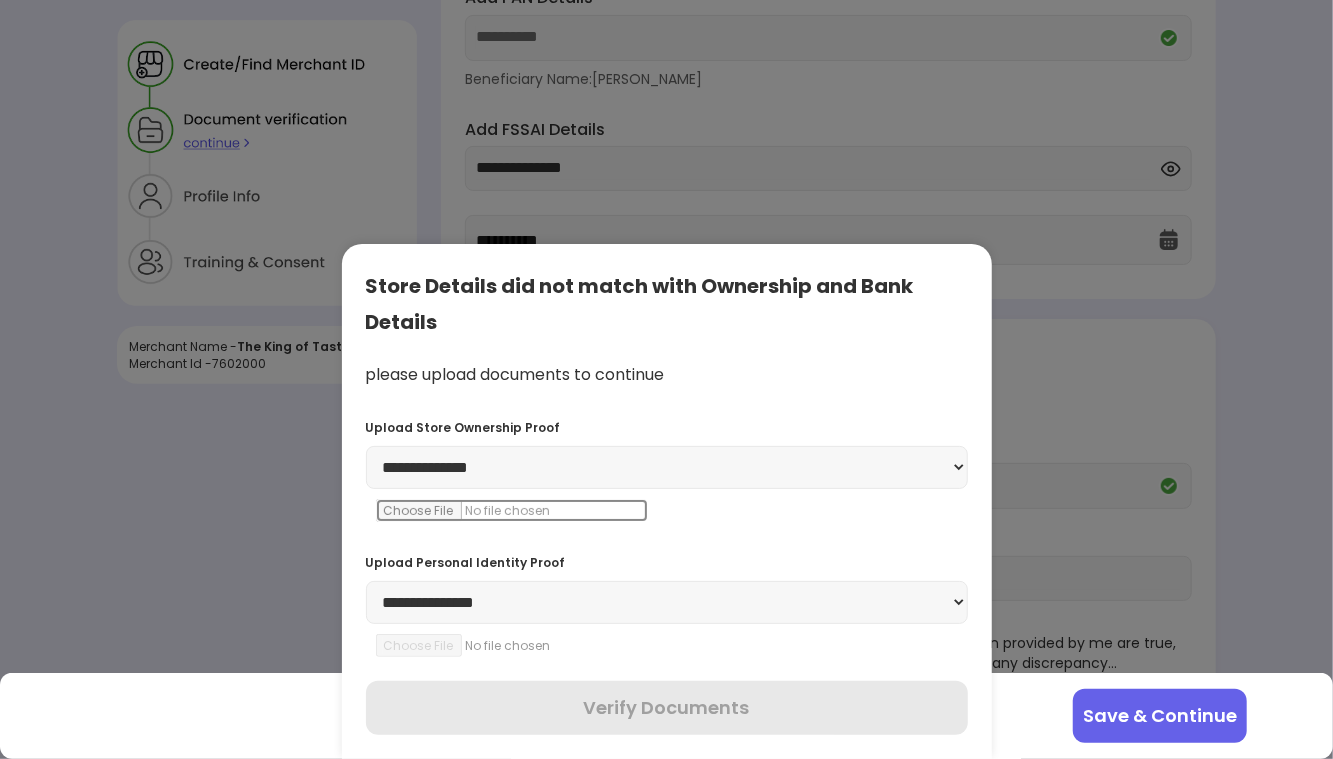click at bounding box center [512, 510] 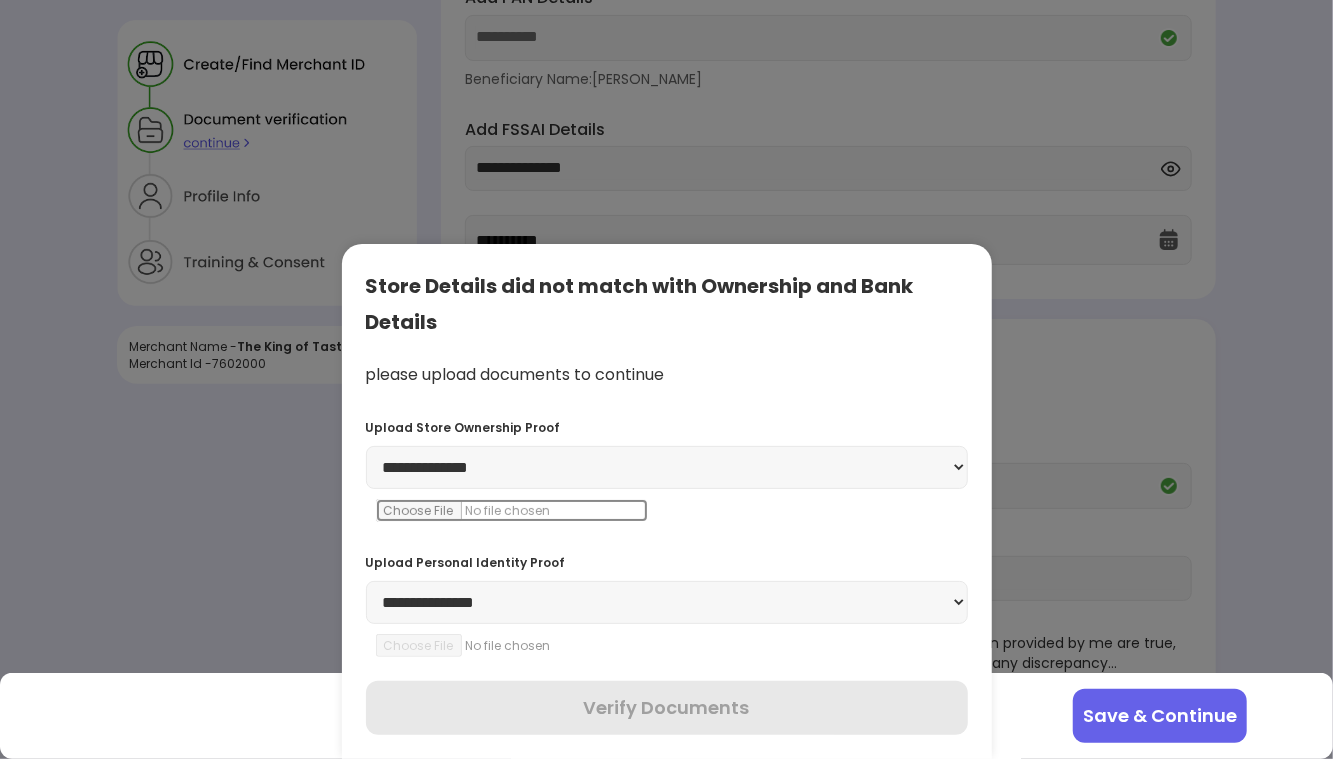 type on "**********" 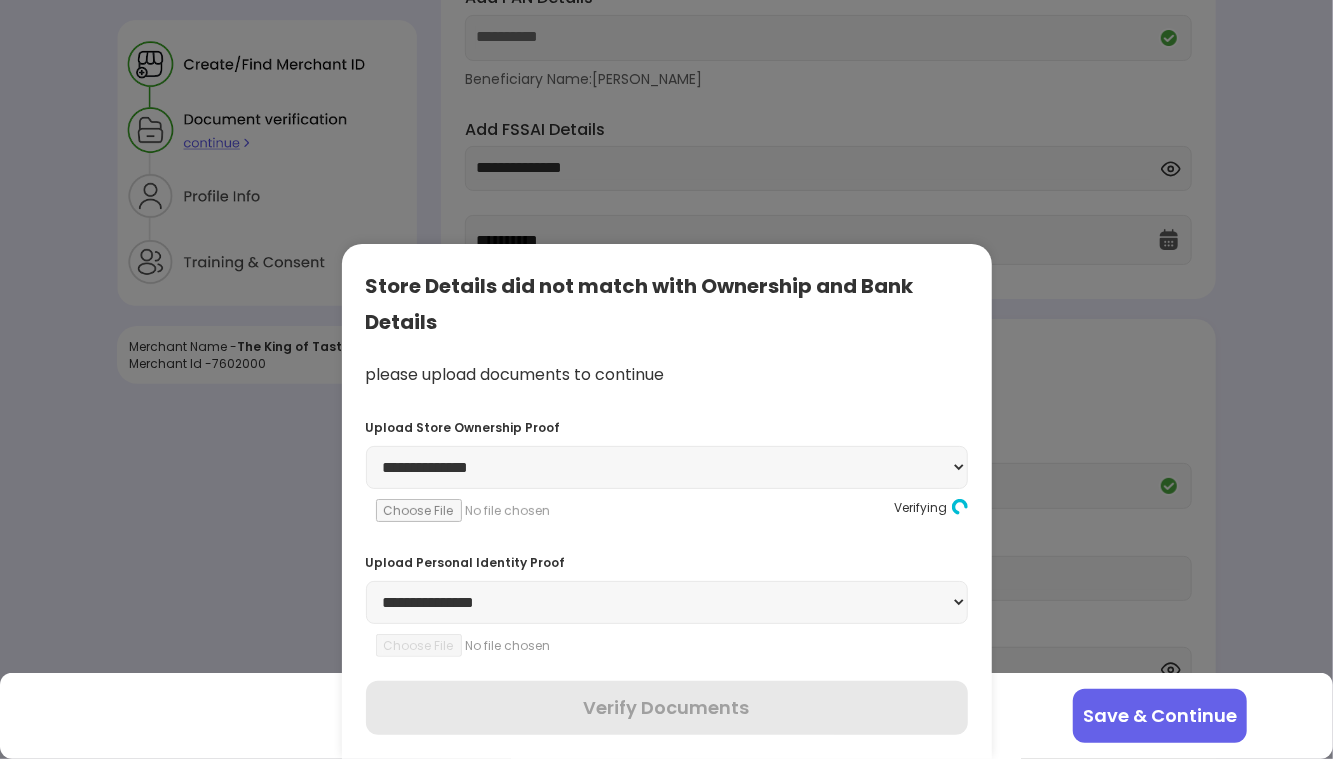 click on "**********" at bounding box center (667, 602) 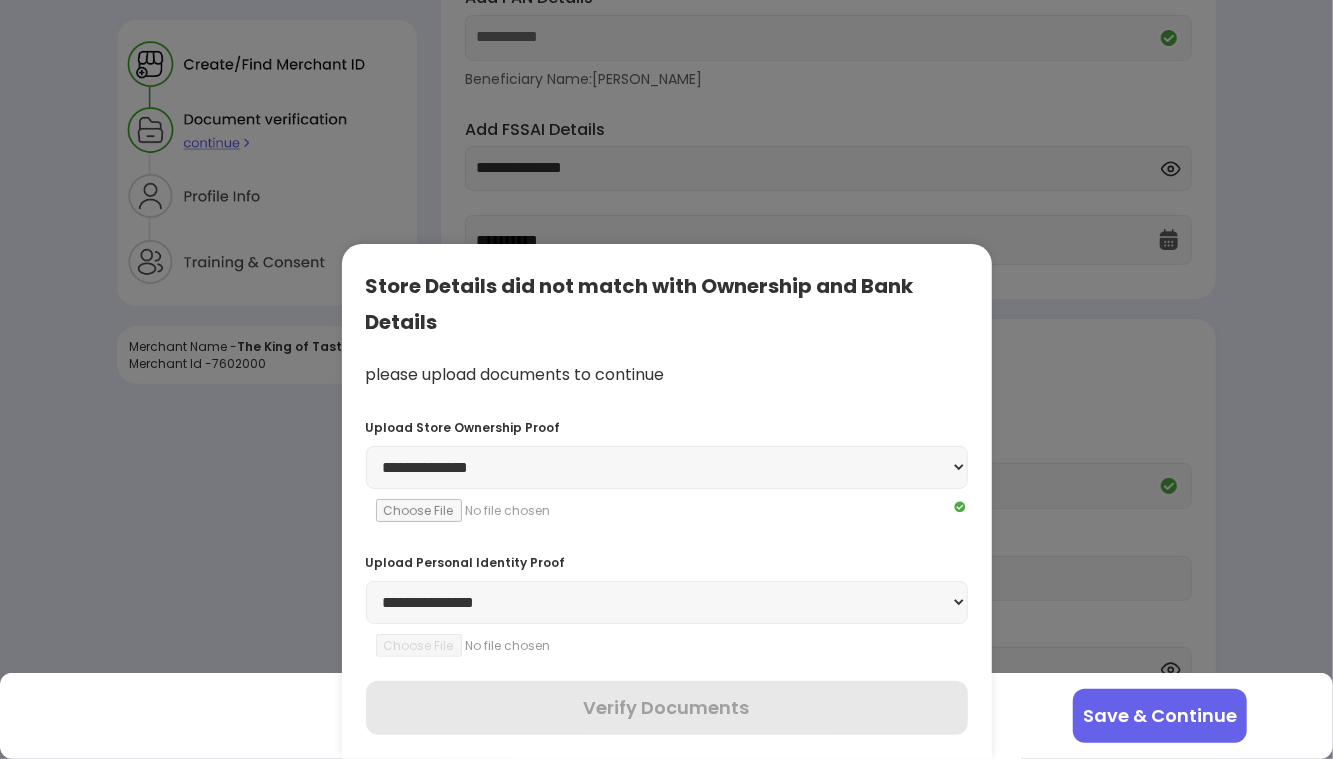 click on "**********" at bounding box center (667, 602) 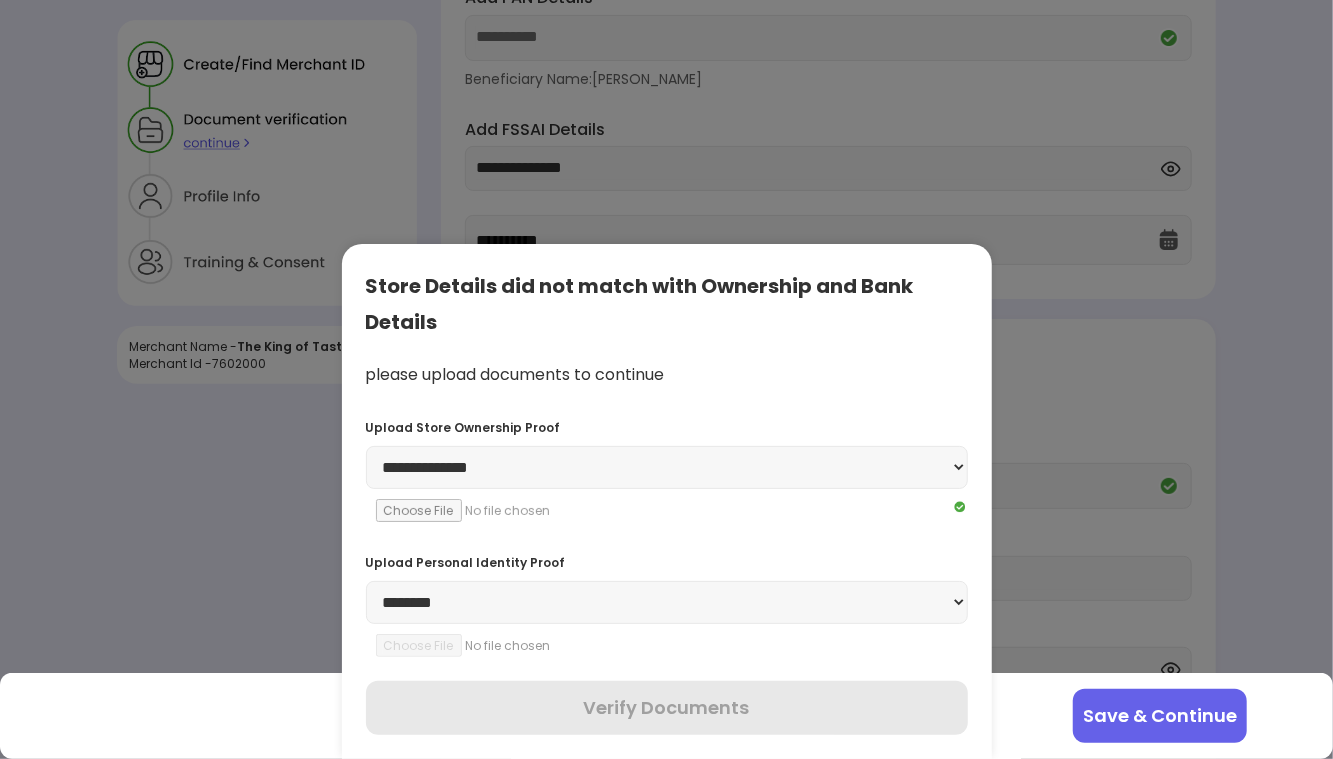 click on "**********" at bounding box center (667, 602) 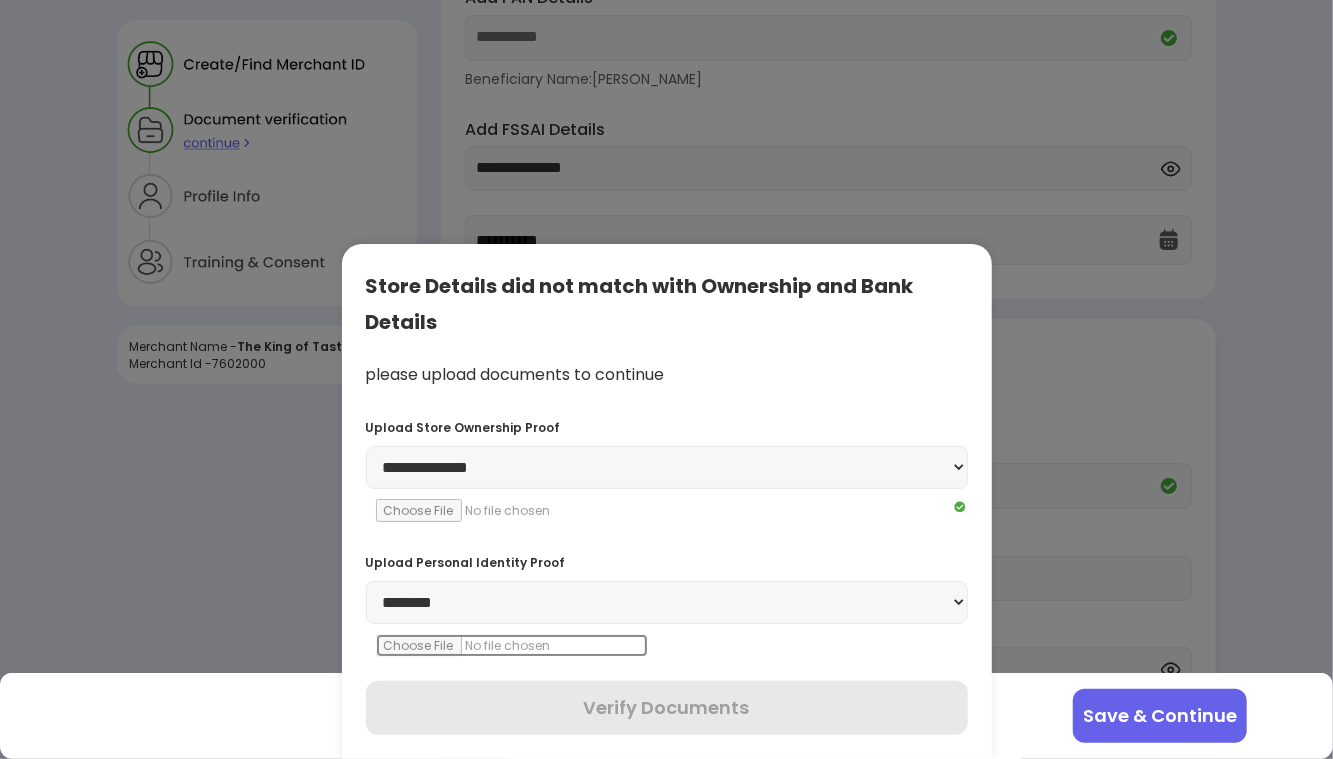 click at bounding box center (512, 645) 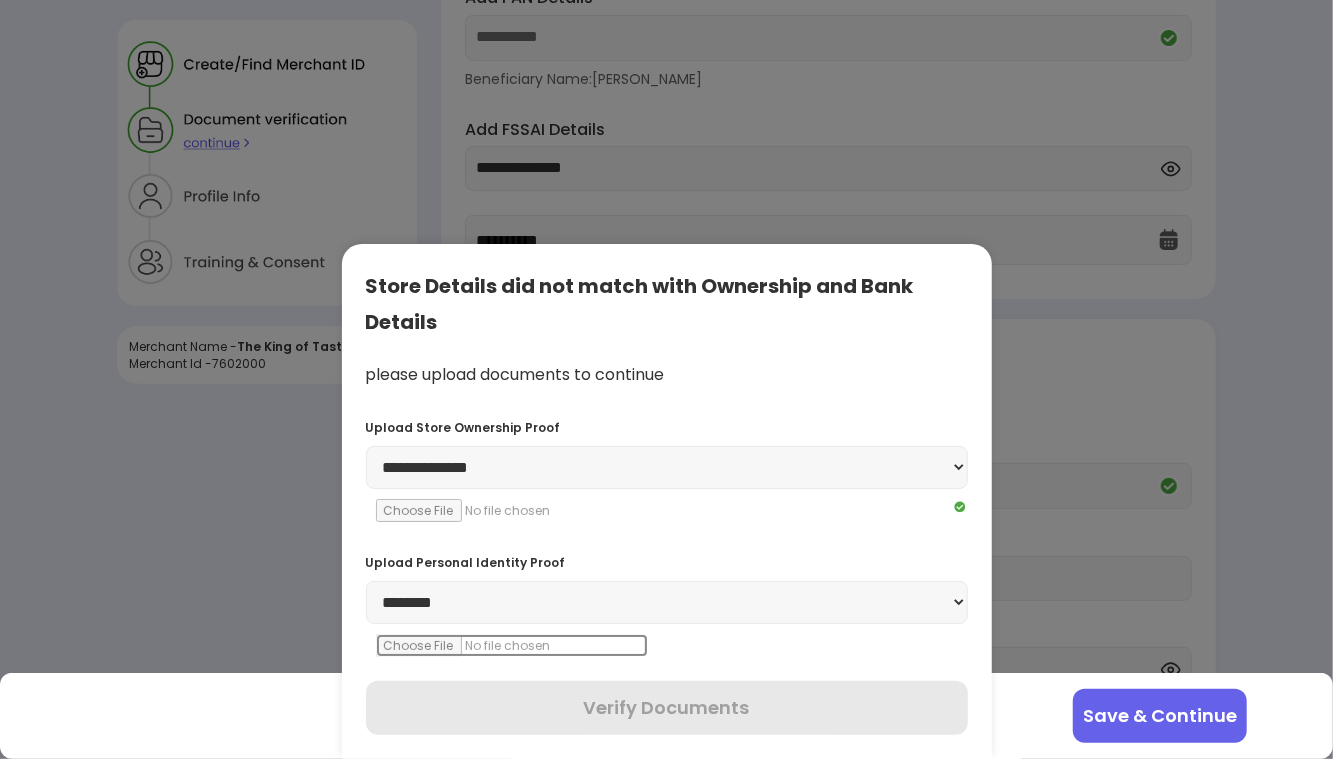 type on "**********" 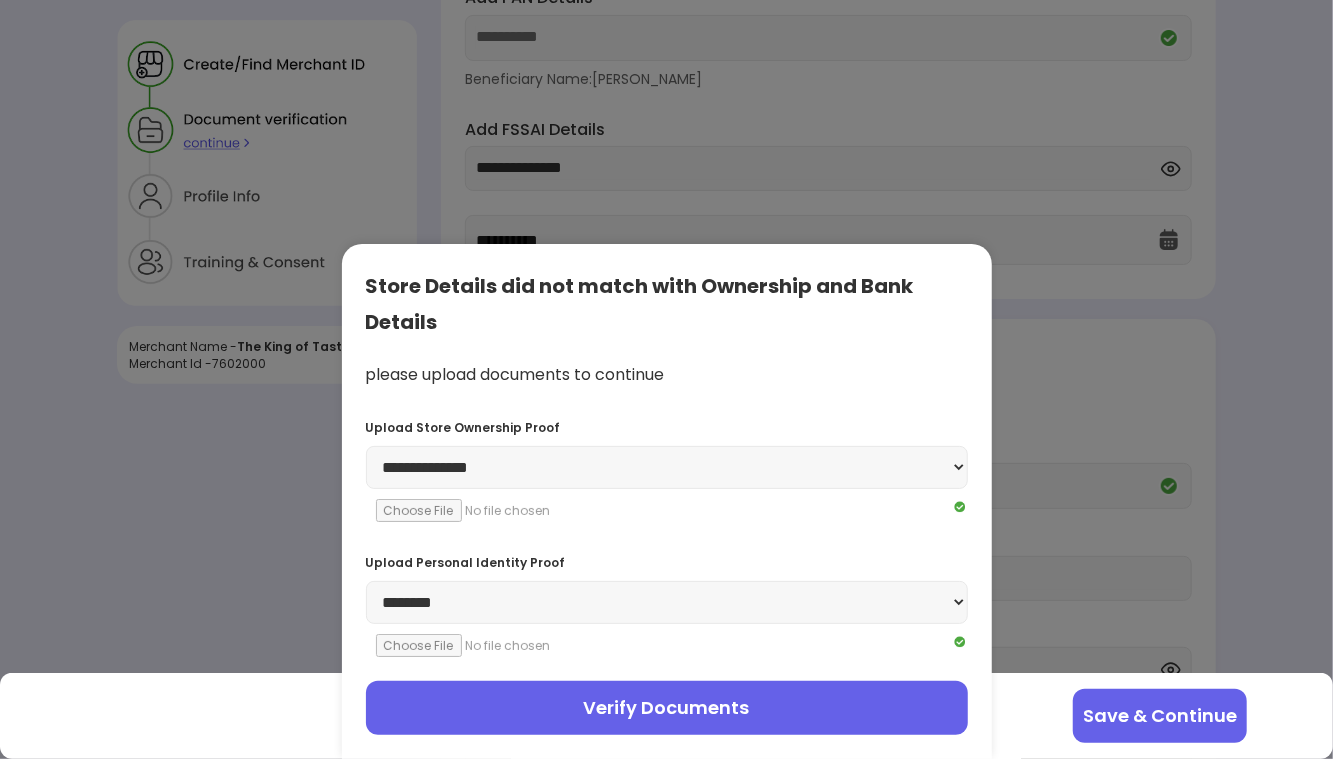 click on "Verify Documents" at bounding box center (667, 708) 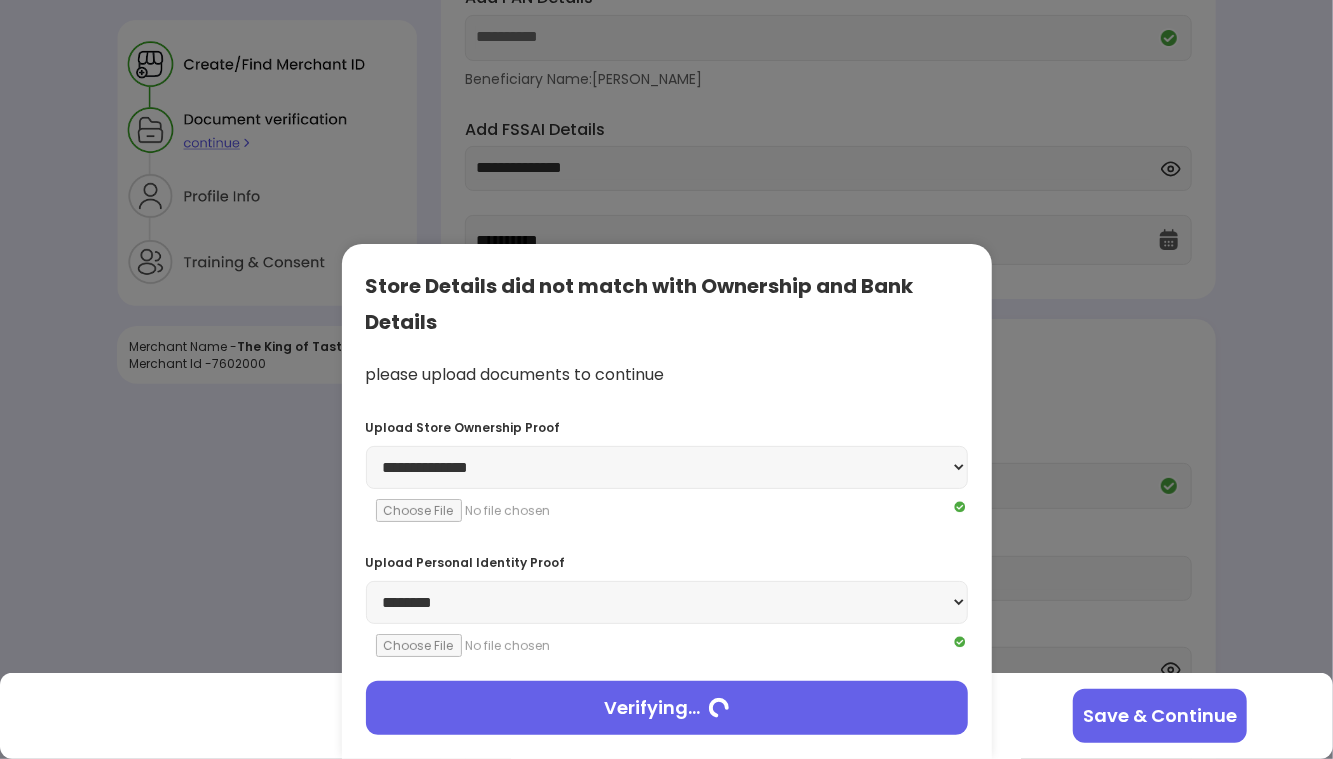 scroll, scrollTop: 26, scrollLeft: 0, axis: vertical 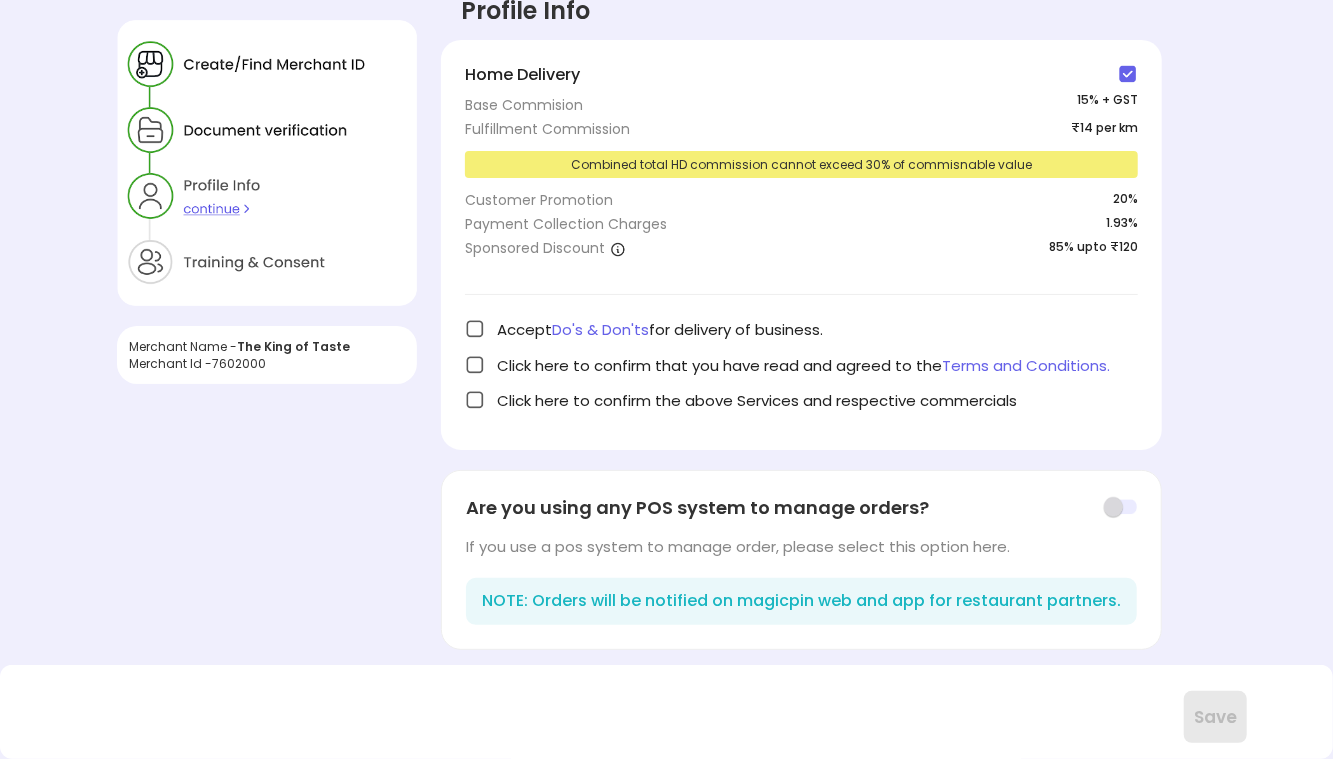 click at bounding box center [475, 365] 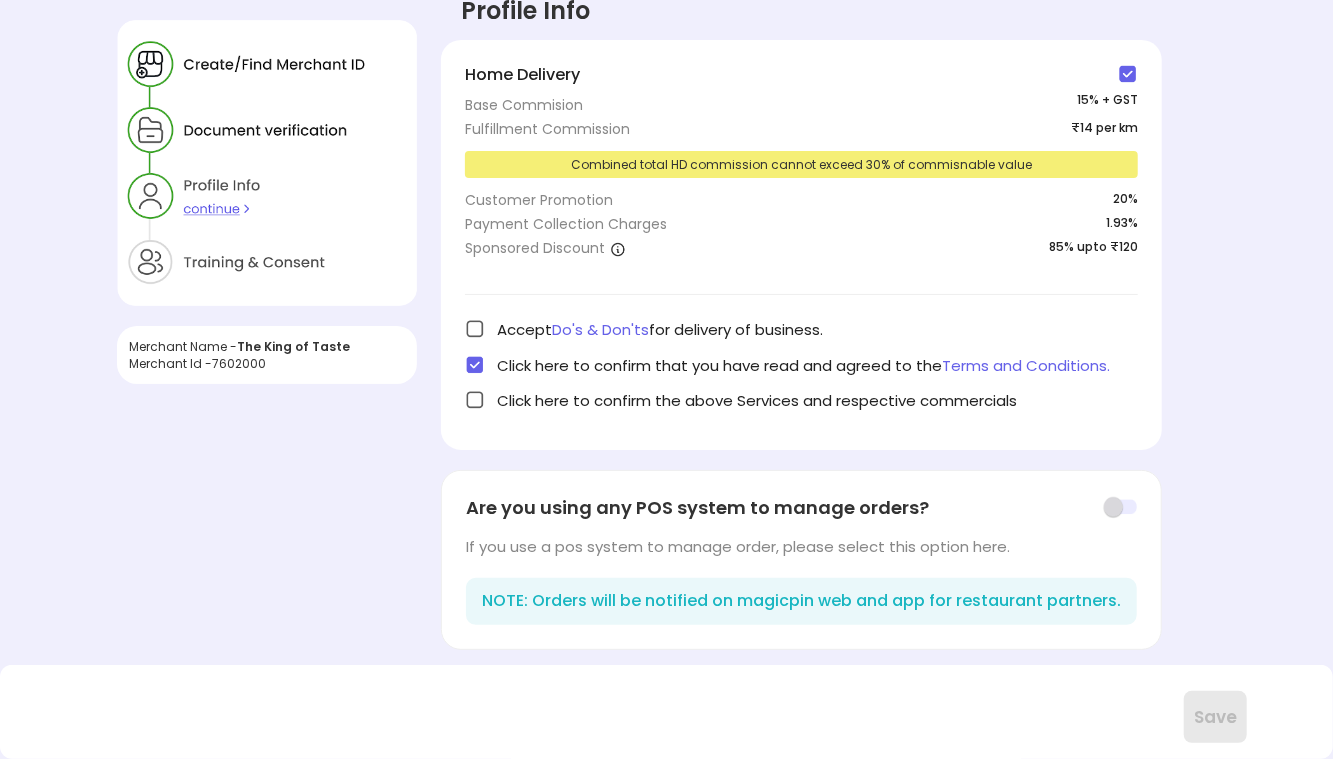 click at bounding box center [475, 400] 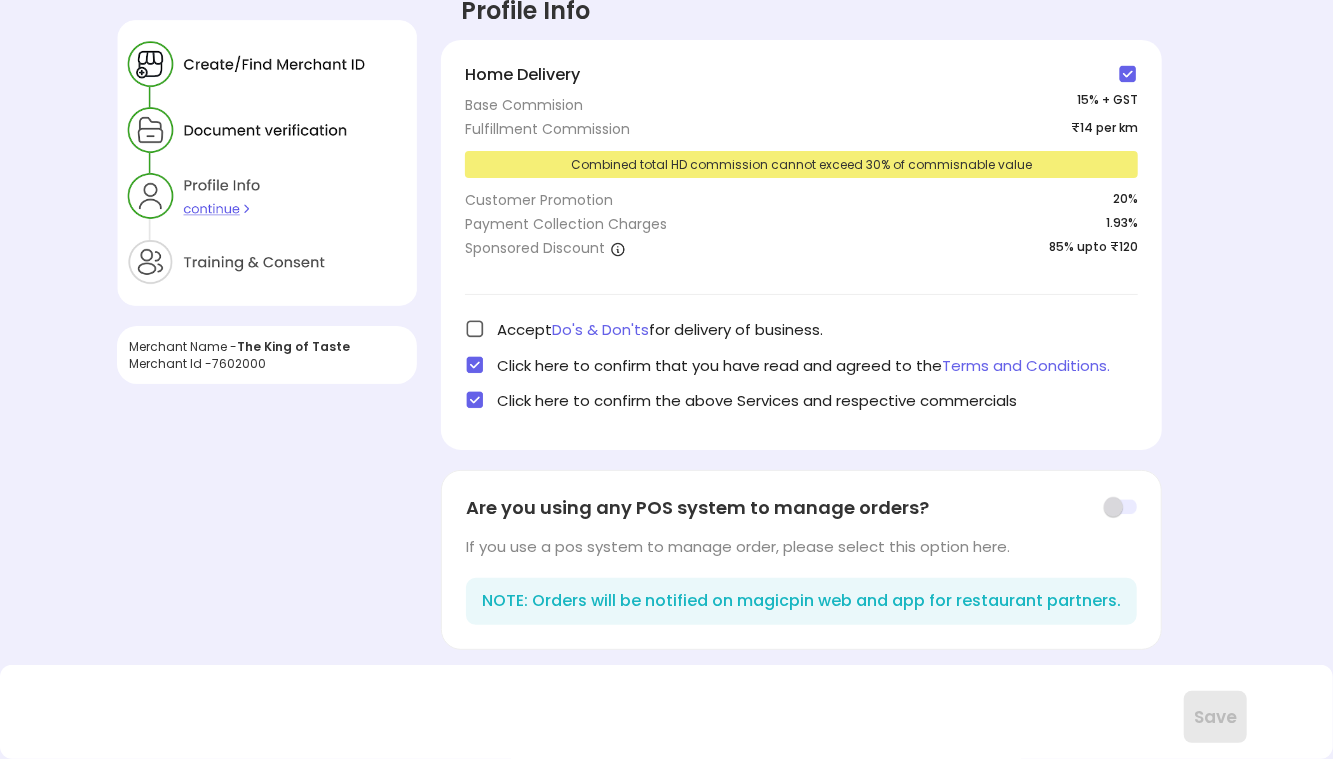 click at bounding box center (475, 329) 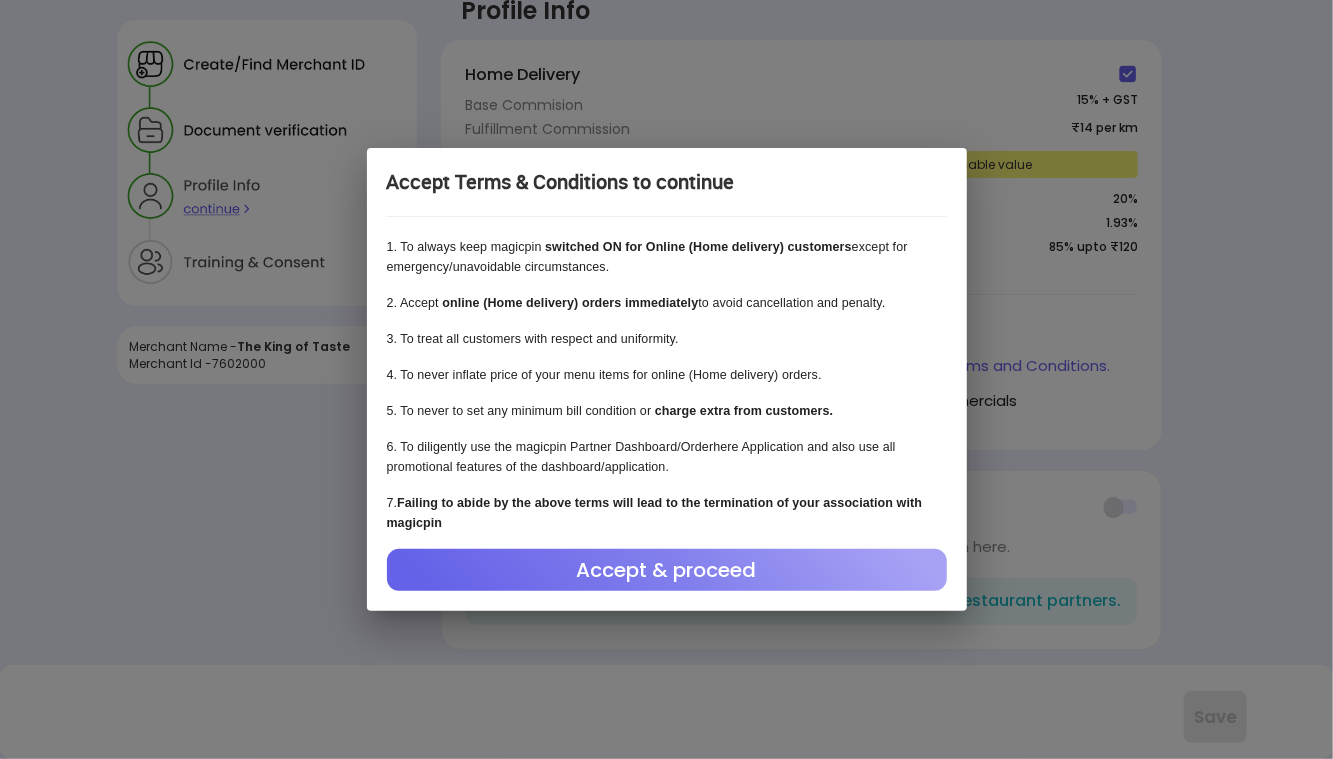 click on "Accept & proceed" at bounding box center (667, 570) 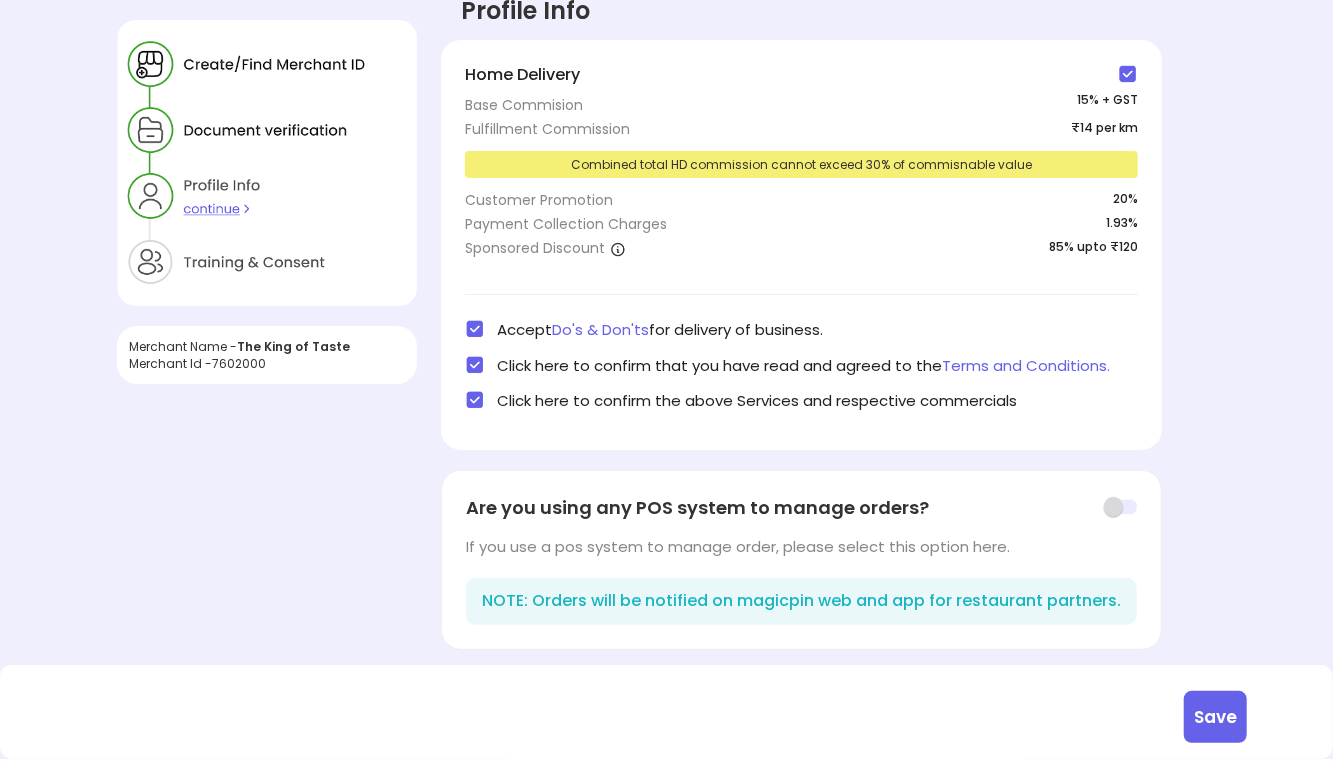 click on "Save" at bounding box center [1215, 717] 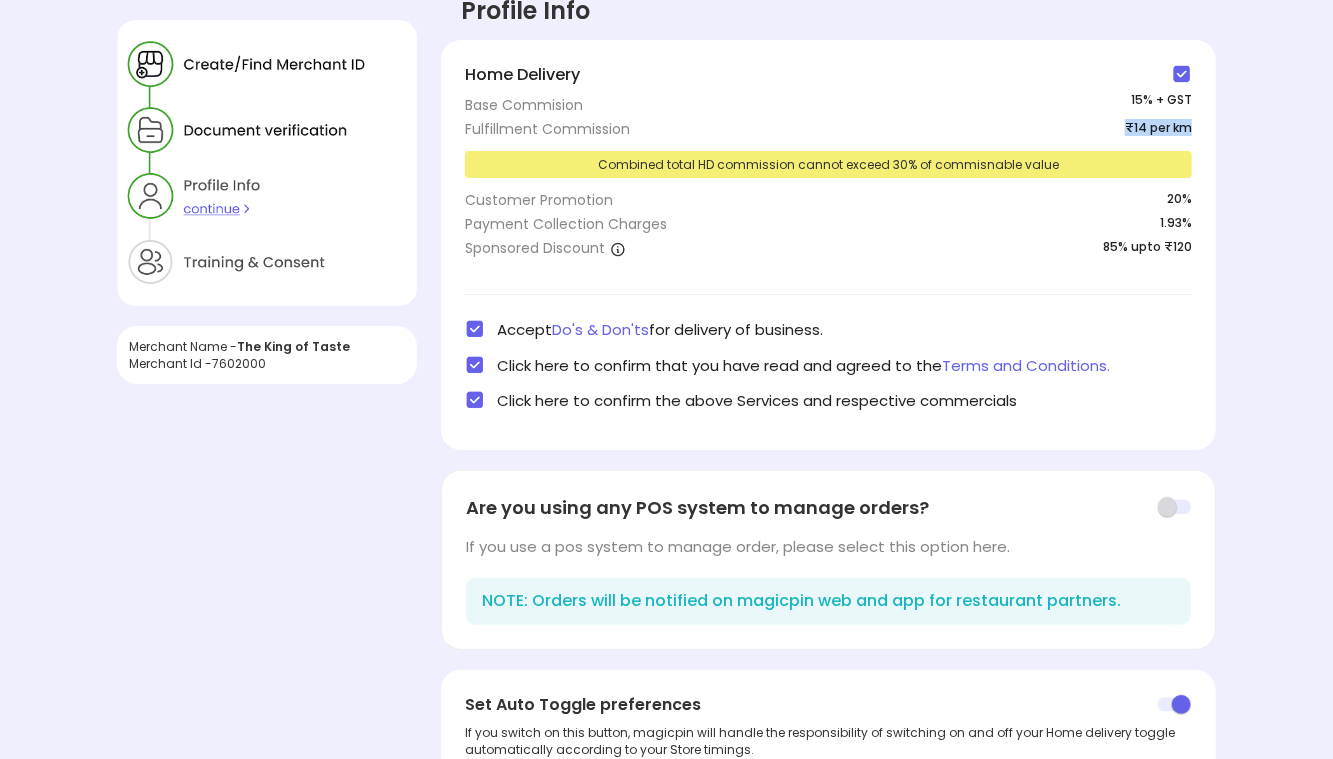 drag, startPoint x: 1127, startPoint y: 131, endPoint x: 1192, endPoint y: 124, distance: 65.37584 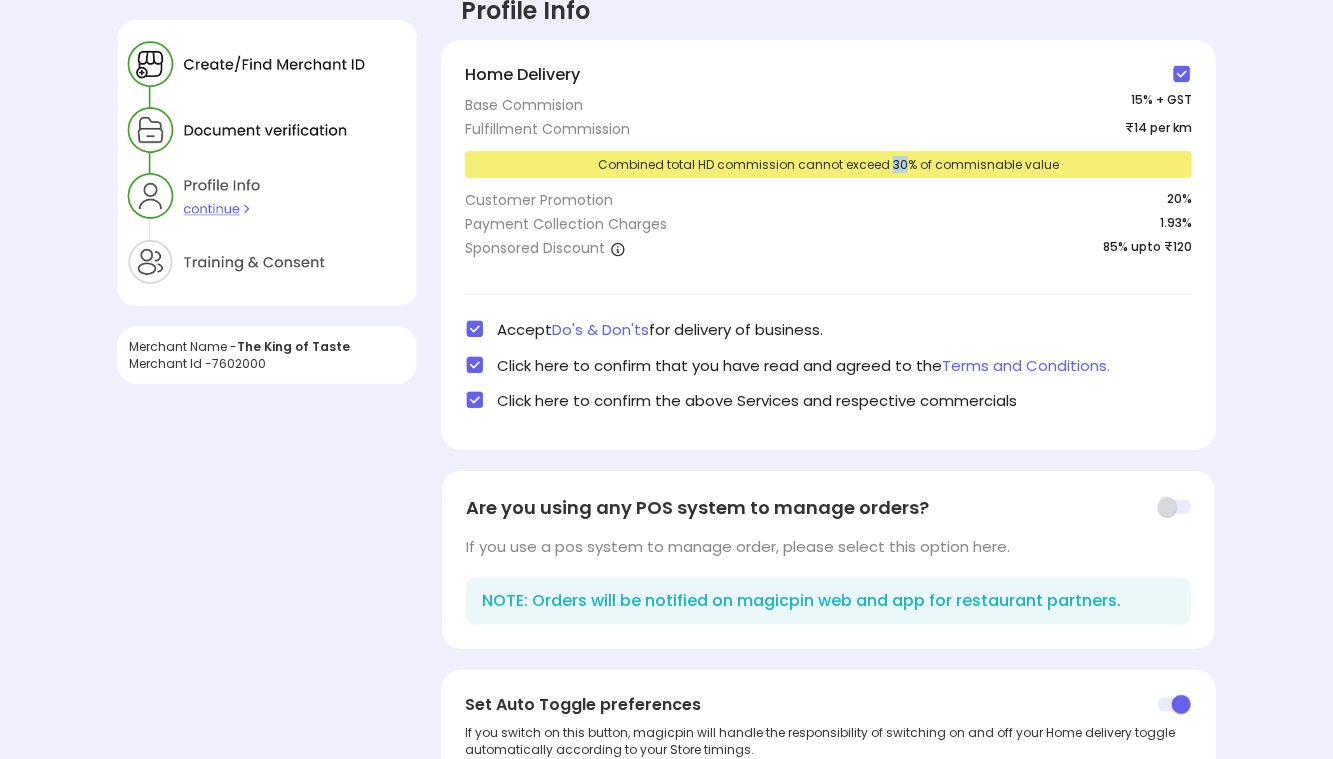 drag, startPoint x: 892, startPoint y: 172, endPoint x: 904, endPoint y: 165, distance: 13.892444 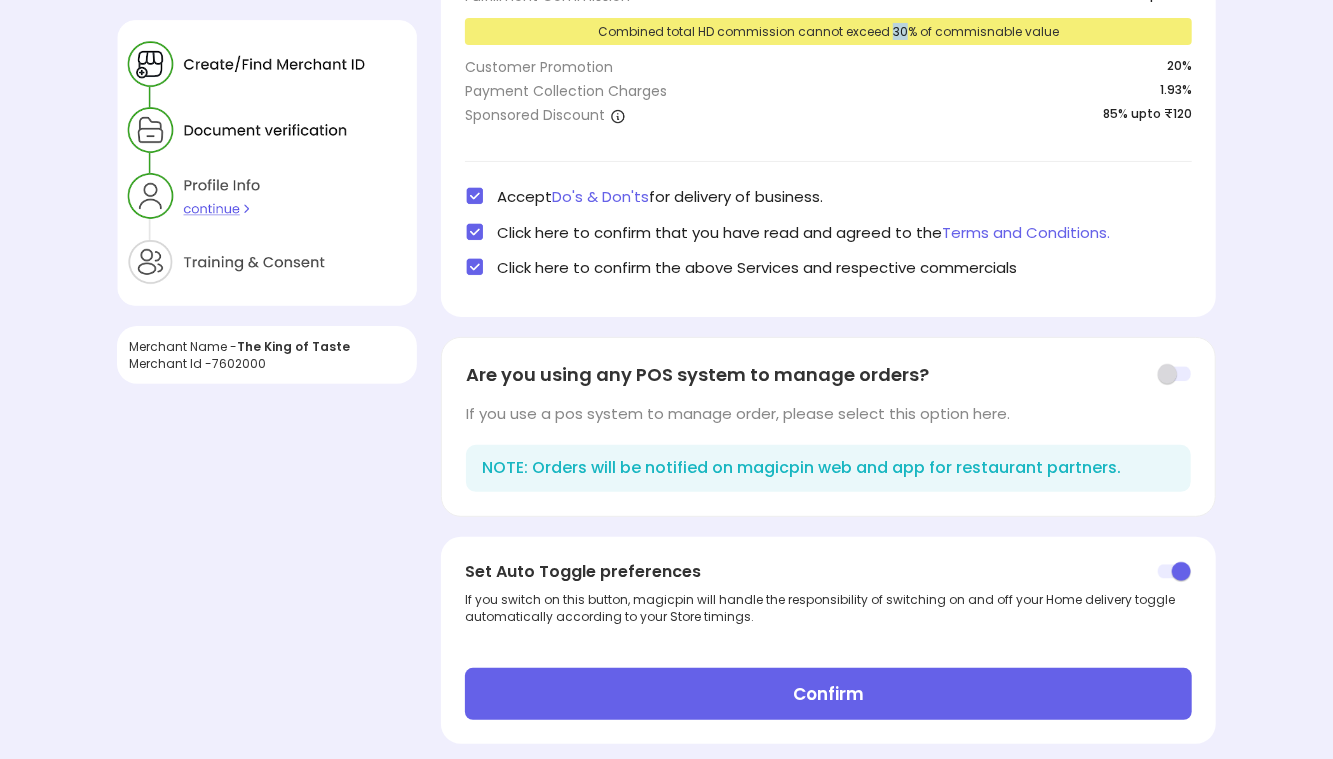 scroll, scrollTop: 183, scrollLeft: 0, axis: vertical 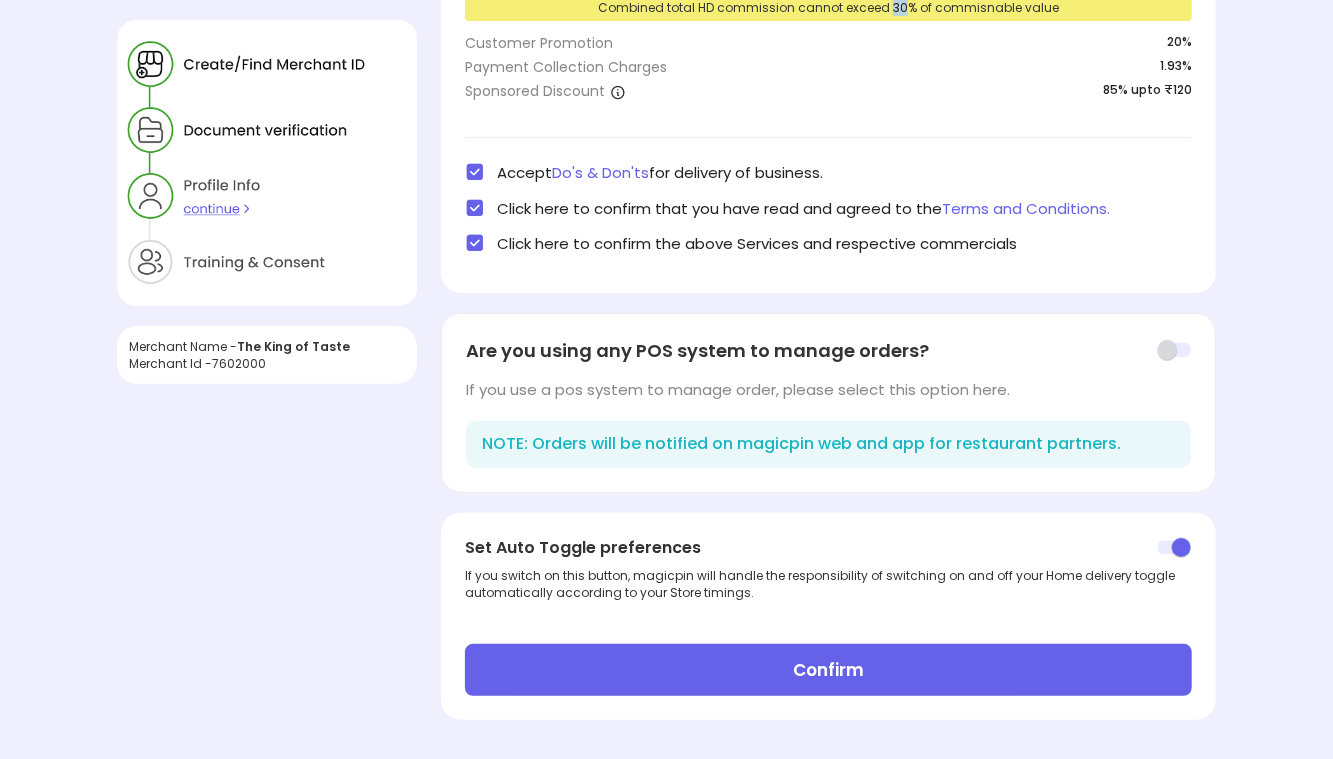 click on "Confirm" at bounding box center (828, 670) 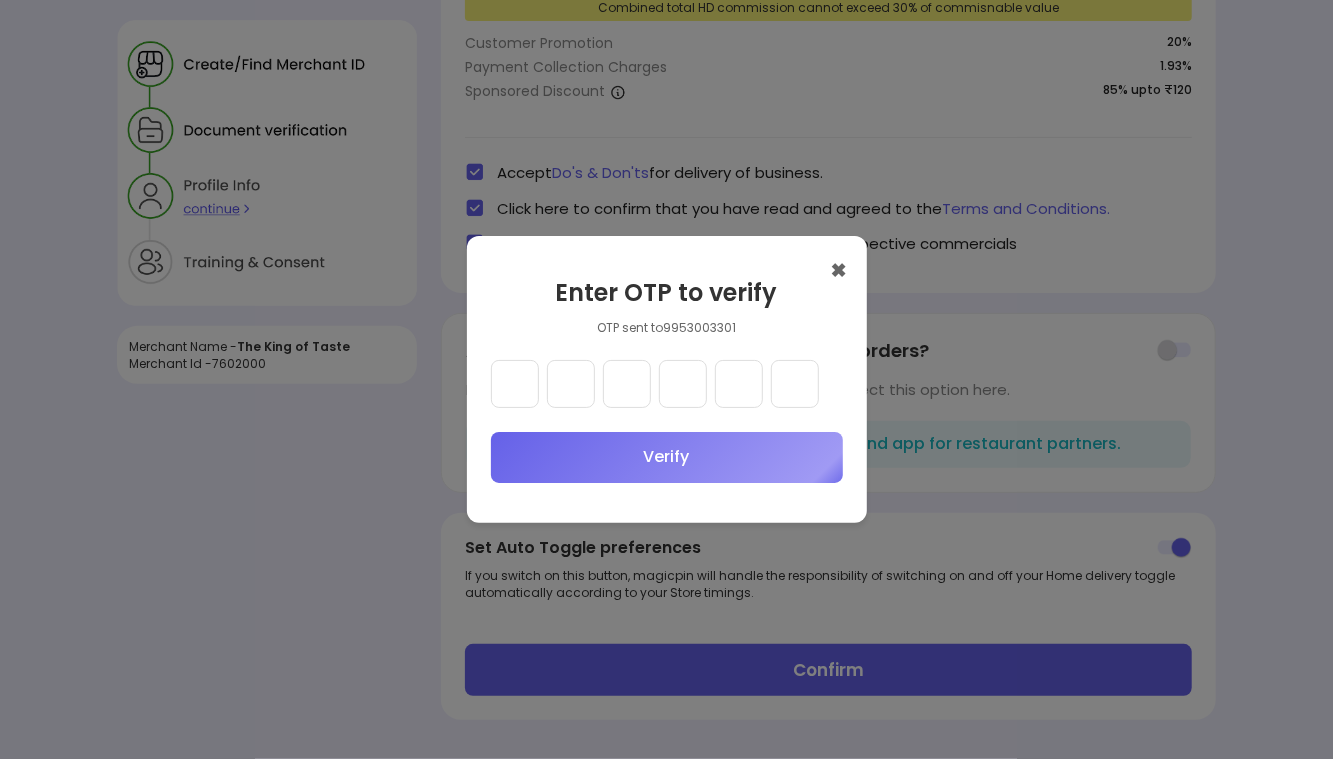 click at bounding box center [515, 384] 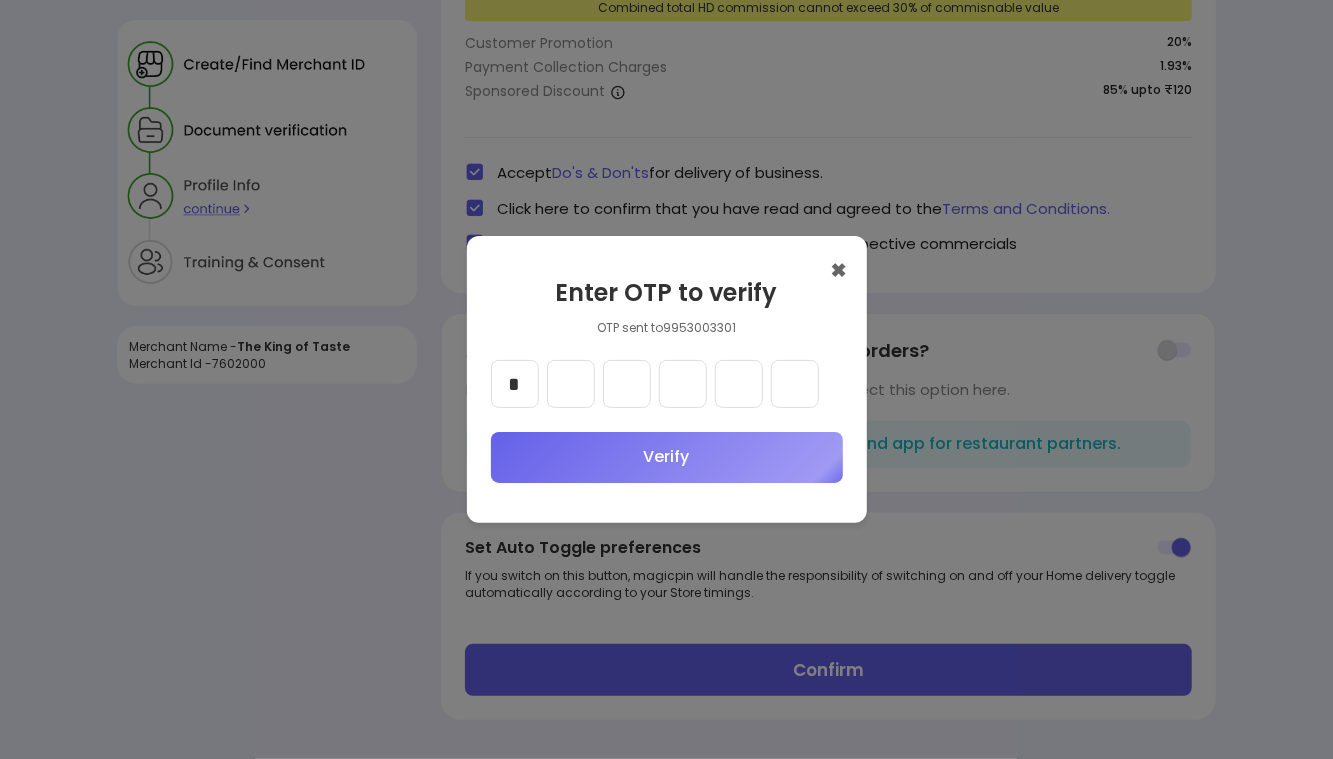 type on "*" 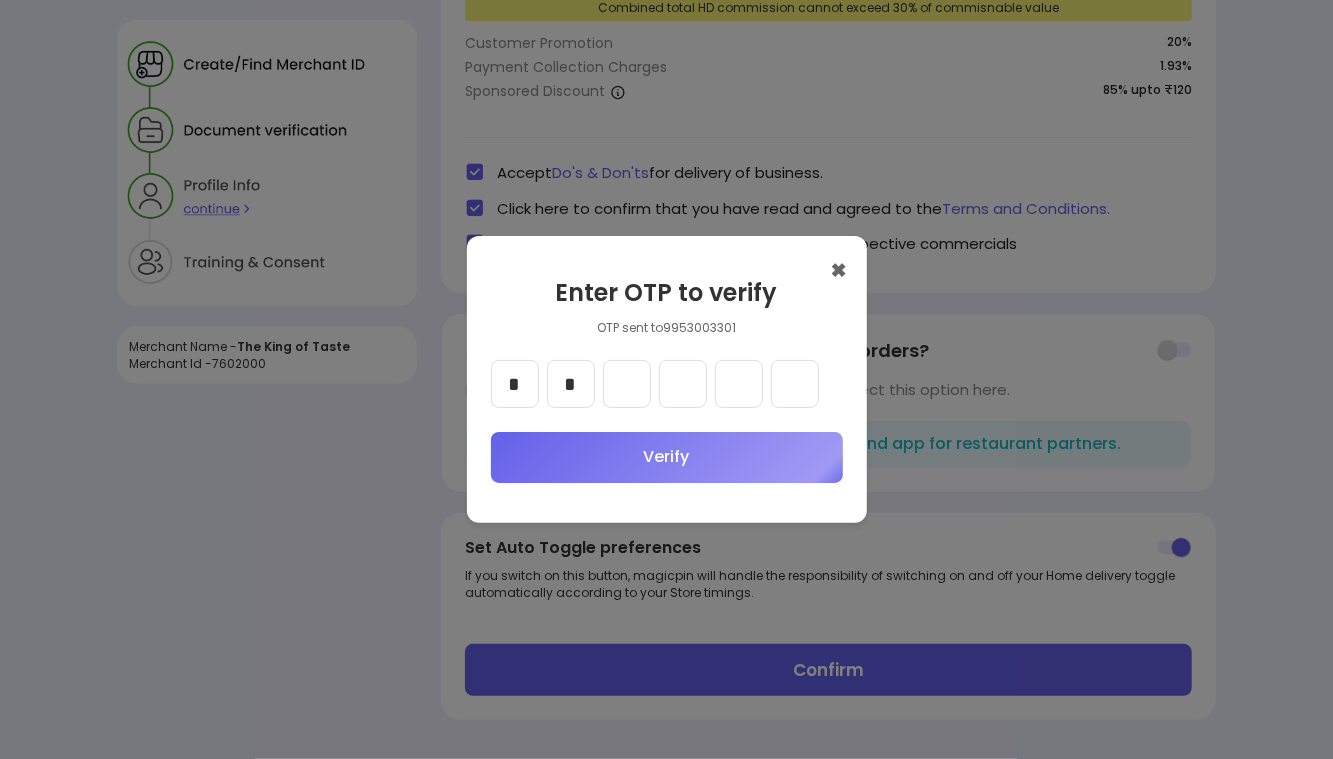 type on "*" 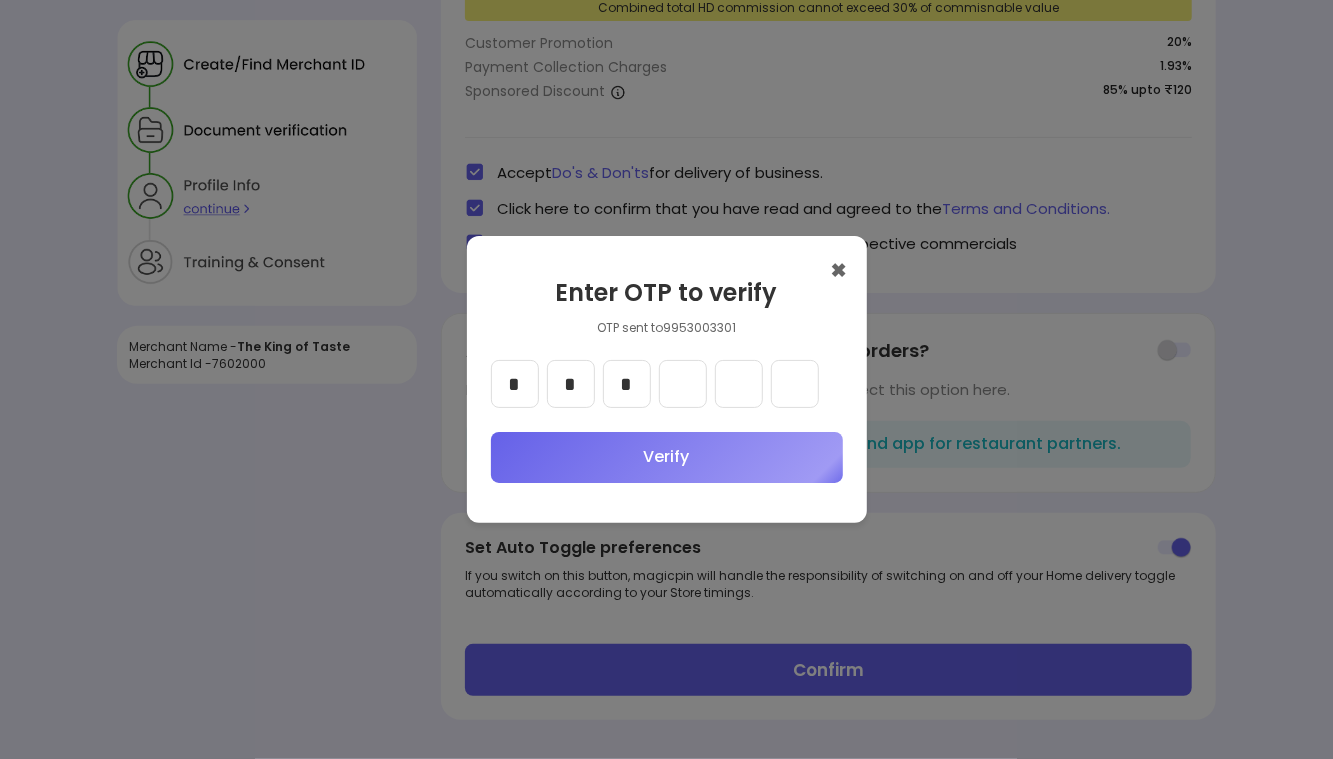 type on "*" 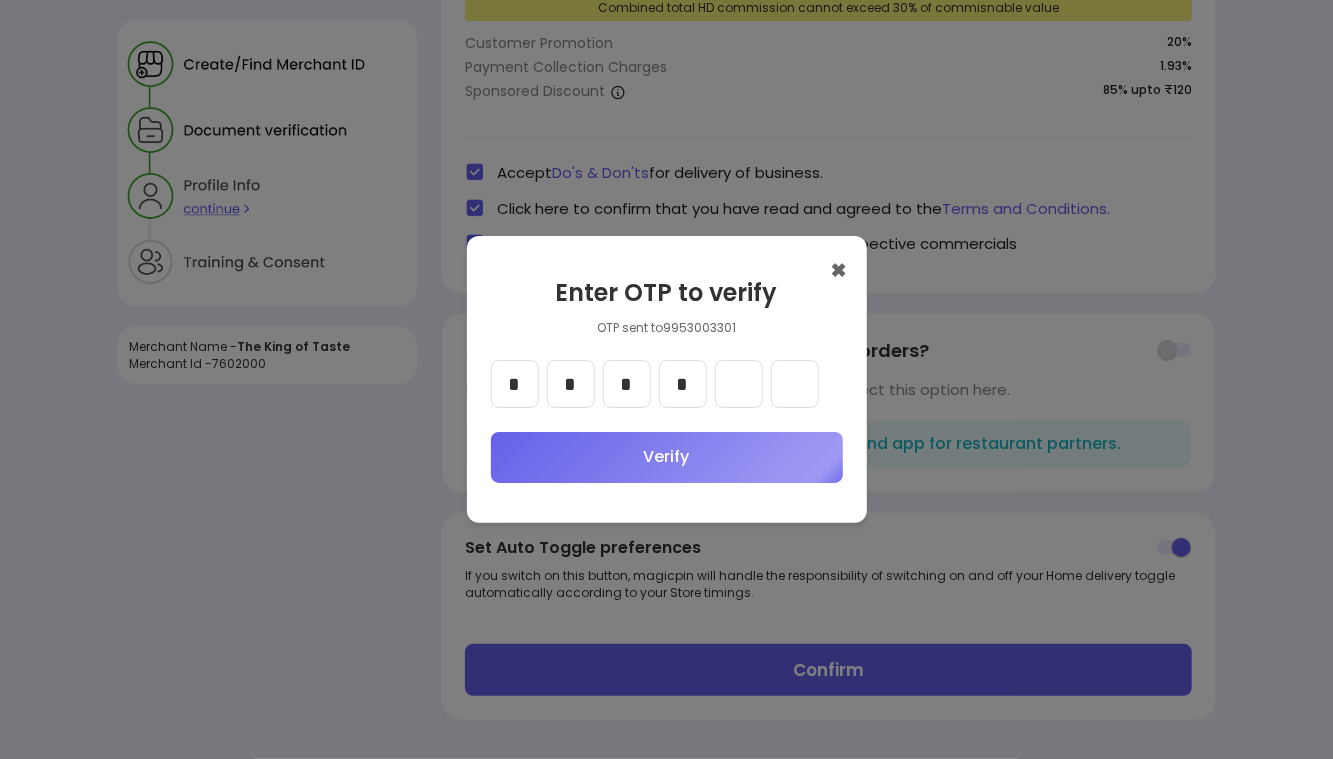 type on "*" 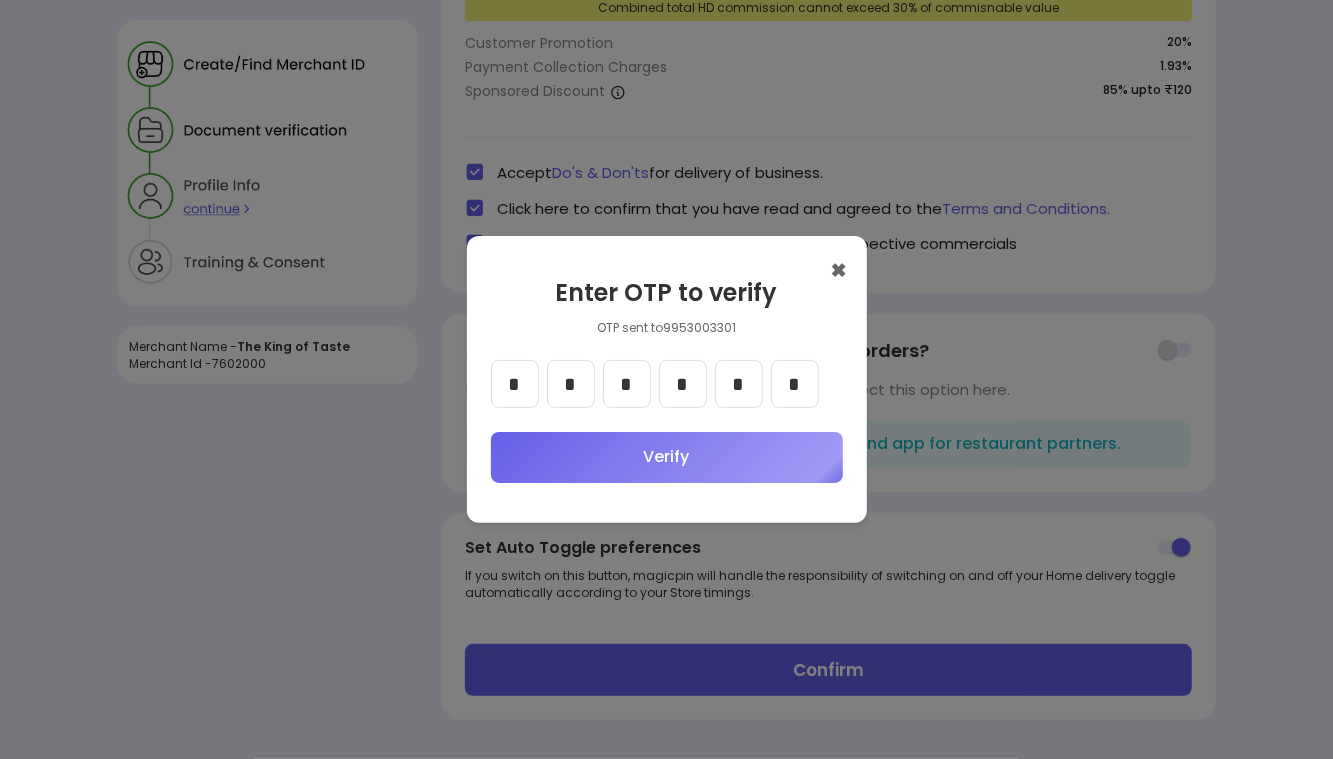 type on "*" 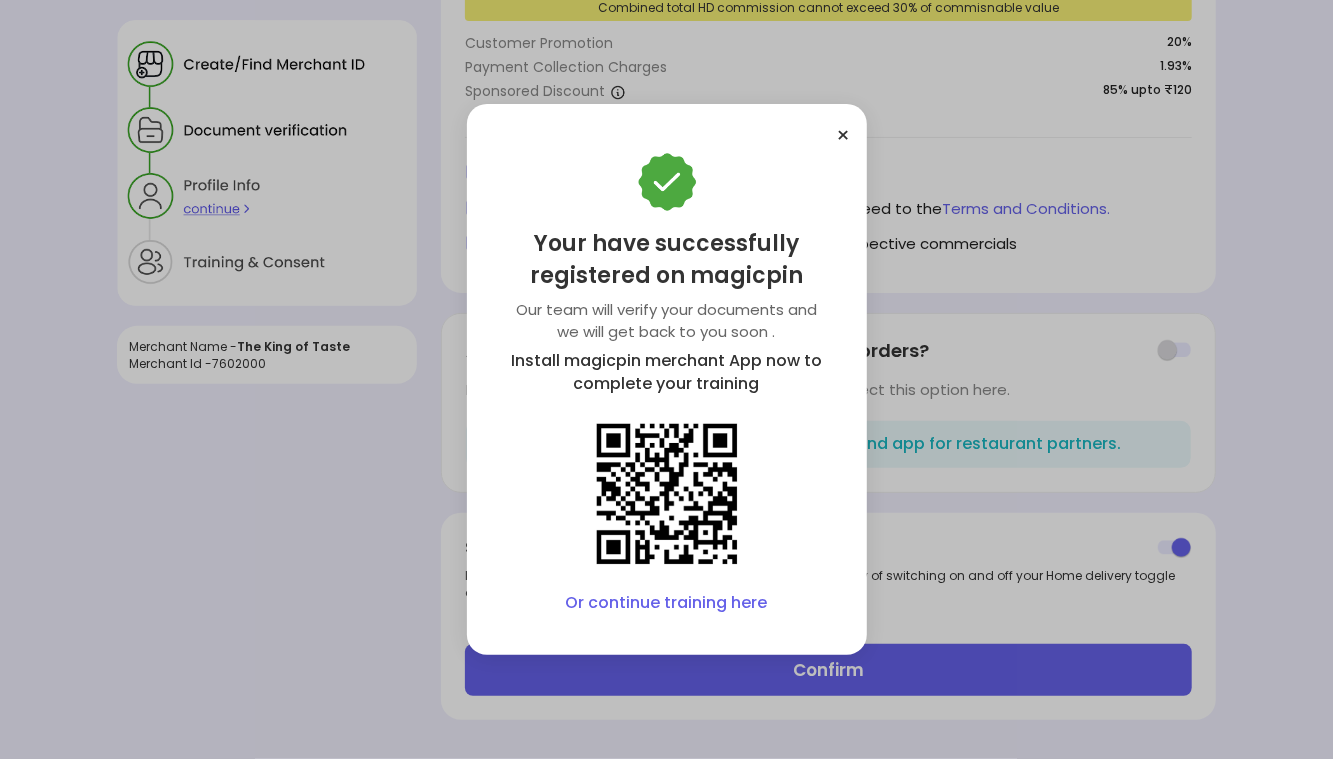 click on "Or continue training here" at bounding box center (667, 603) 